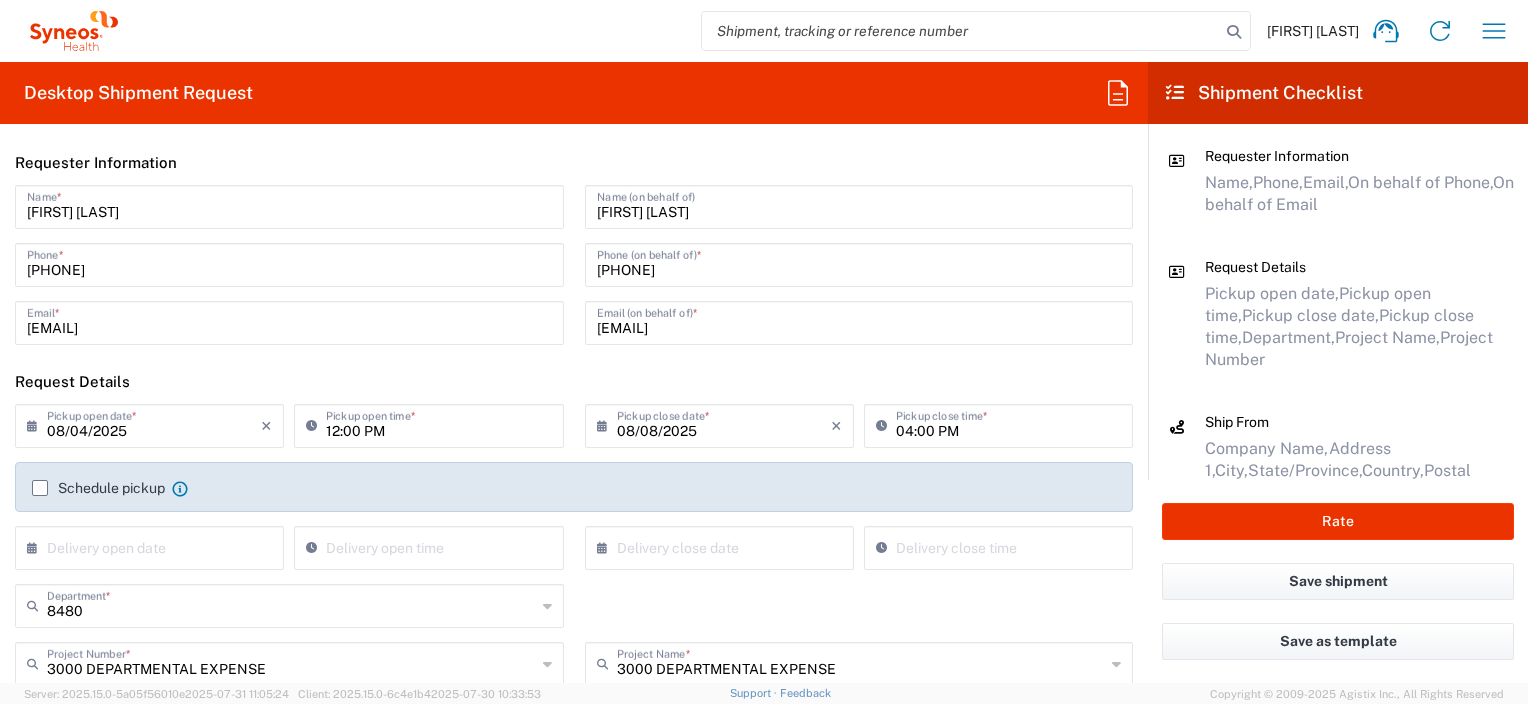 scroll, scrollTop: 0, scrollLeft: 0, axis: both 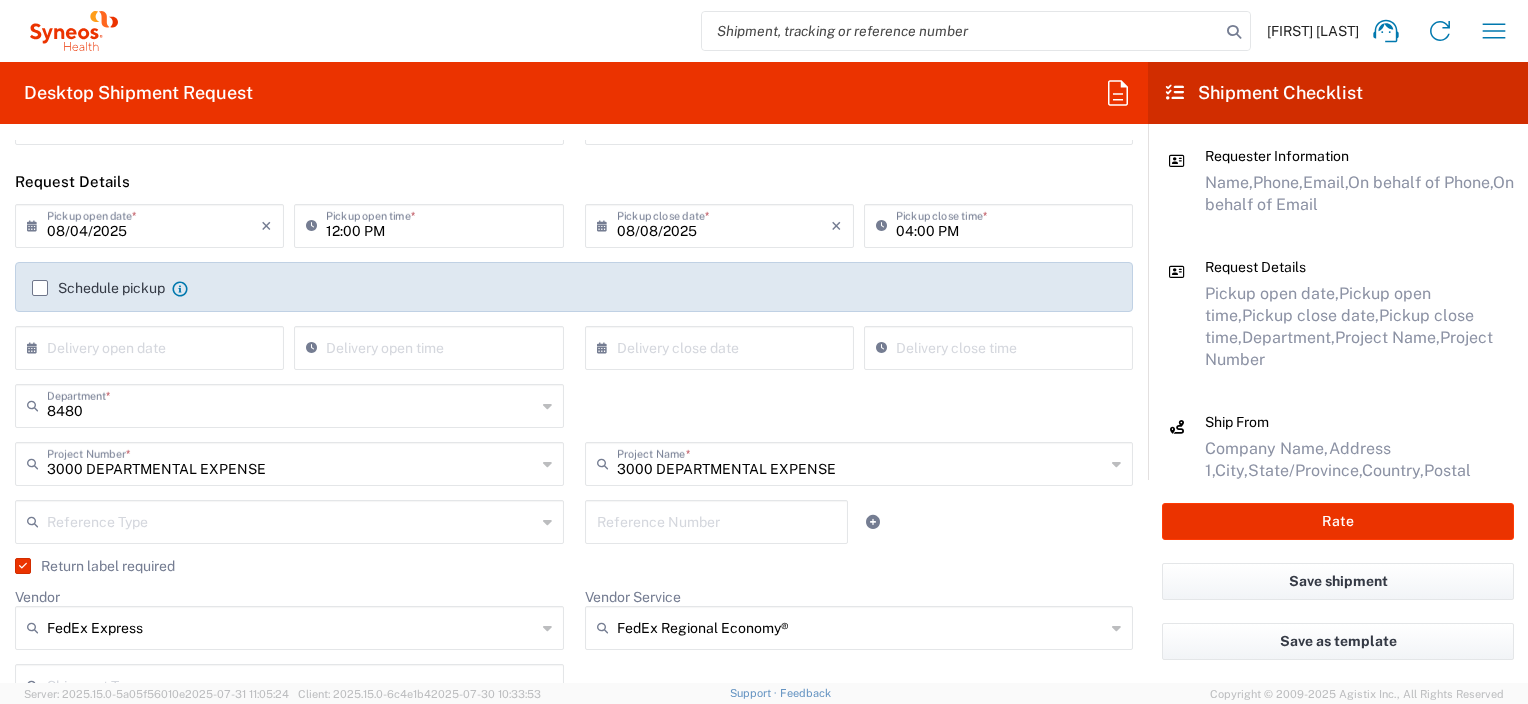 click 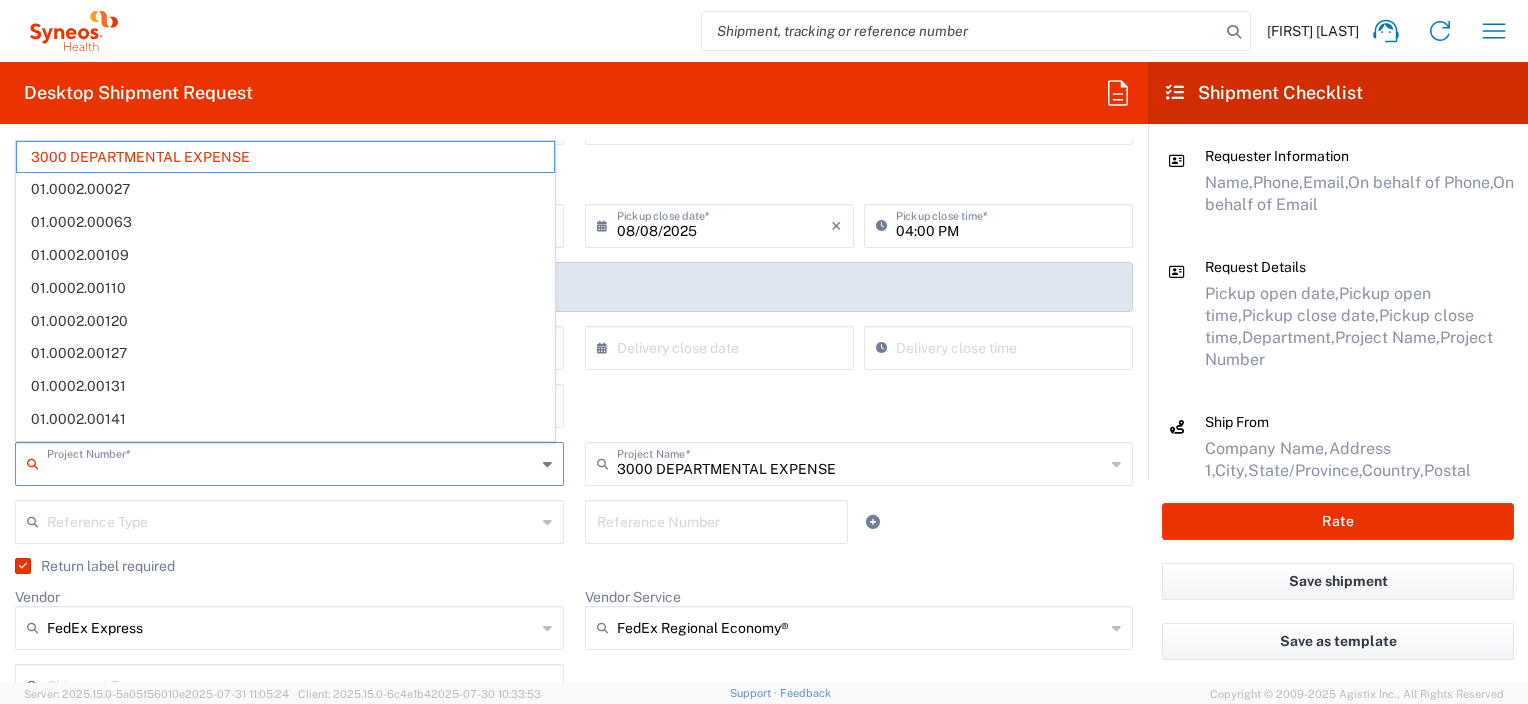 click on "8480  Department  * 8400 8410 8420 8460 8470 8480 8491 8492 8493 8494 8495 8496" 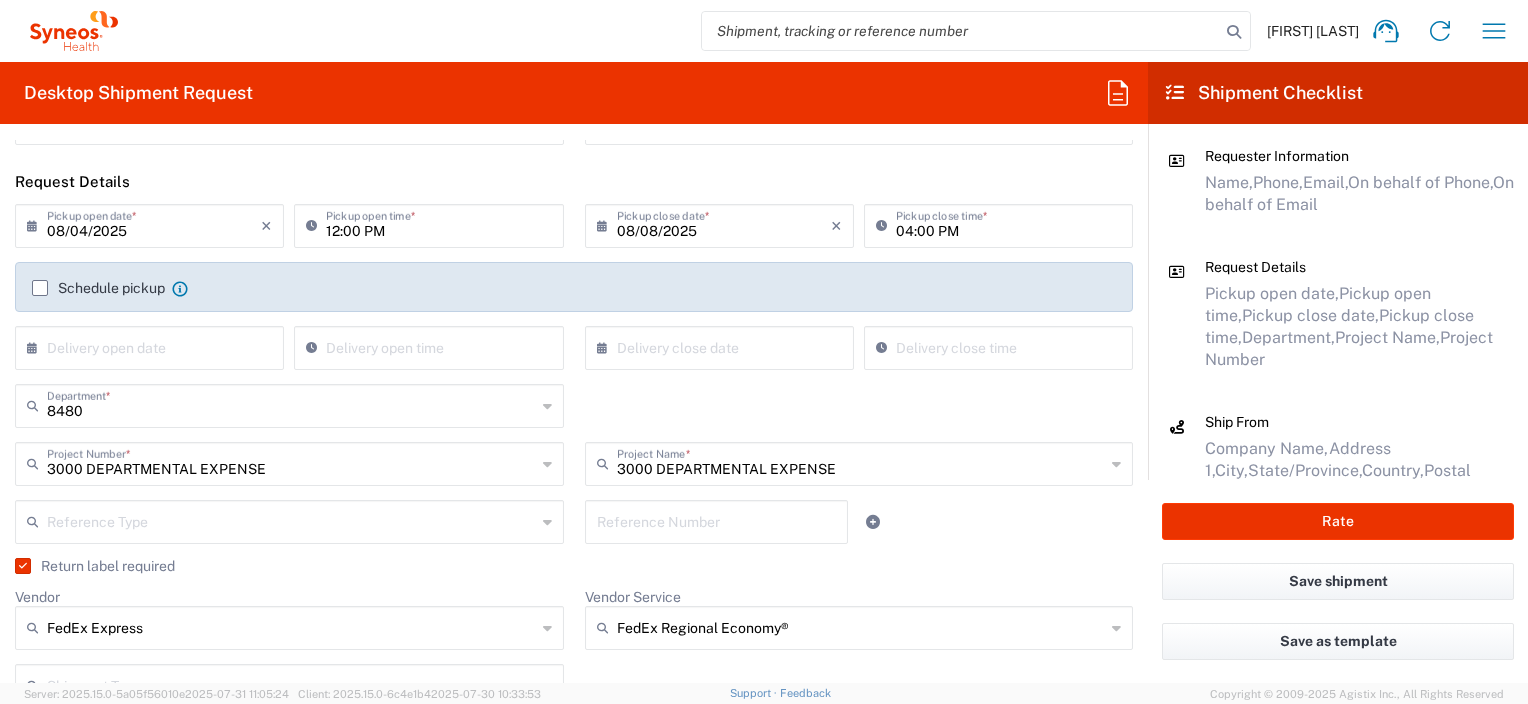 click on "3000 DEPARTMENTAL EXPENSE  Project Name  *" 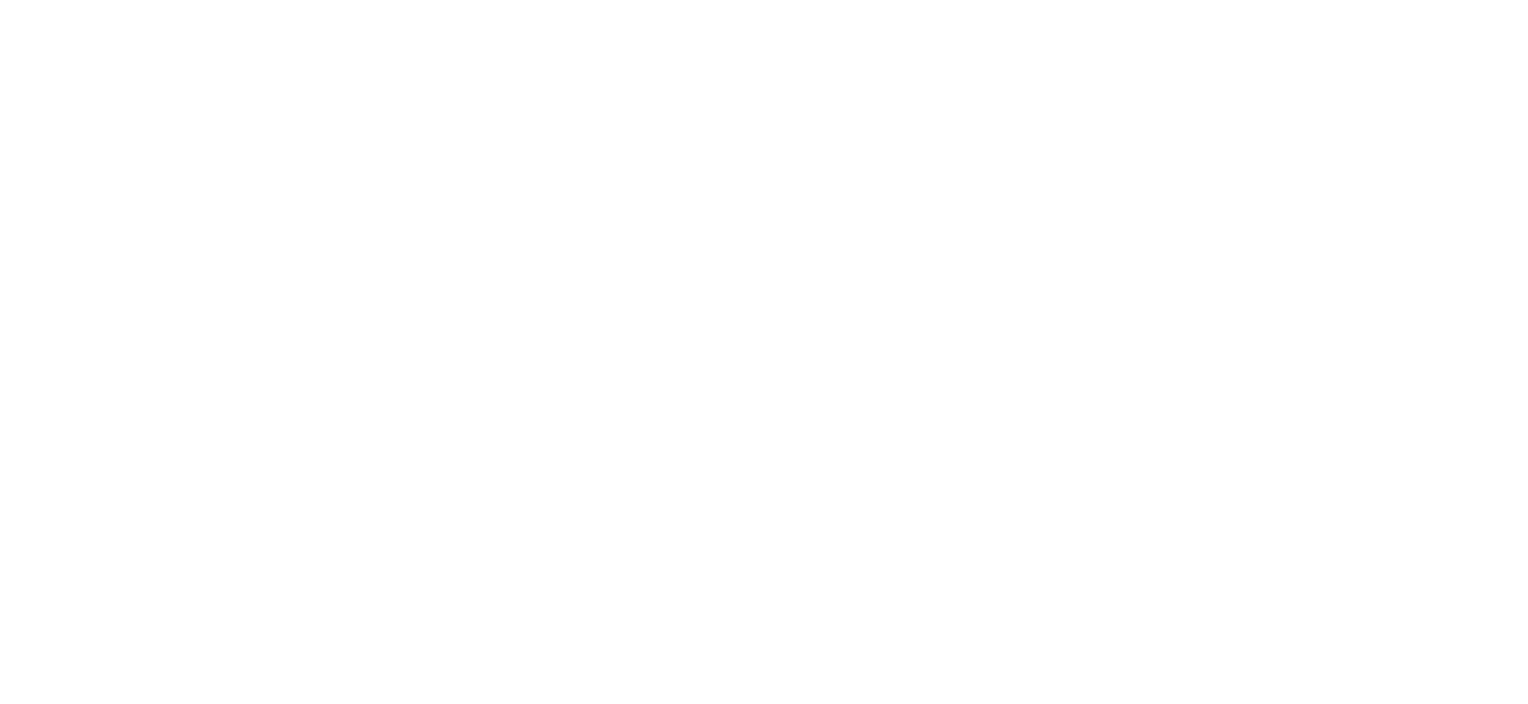 scroll, scrollTop: 0, scrollLeft: 0, axis: both 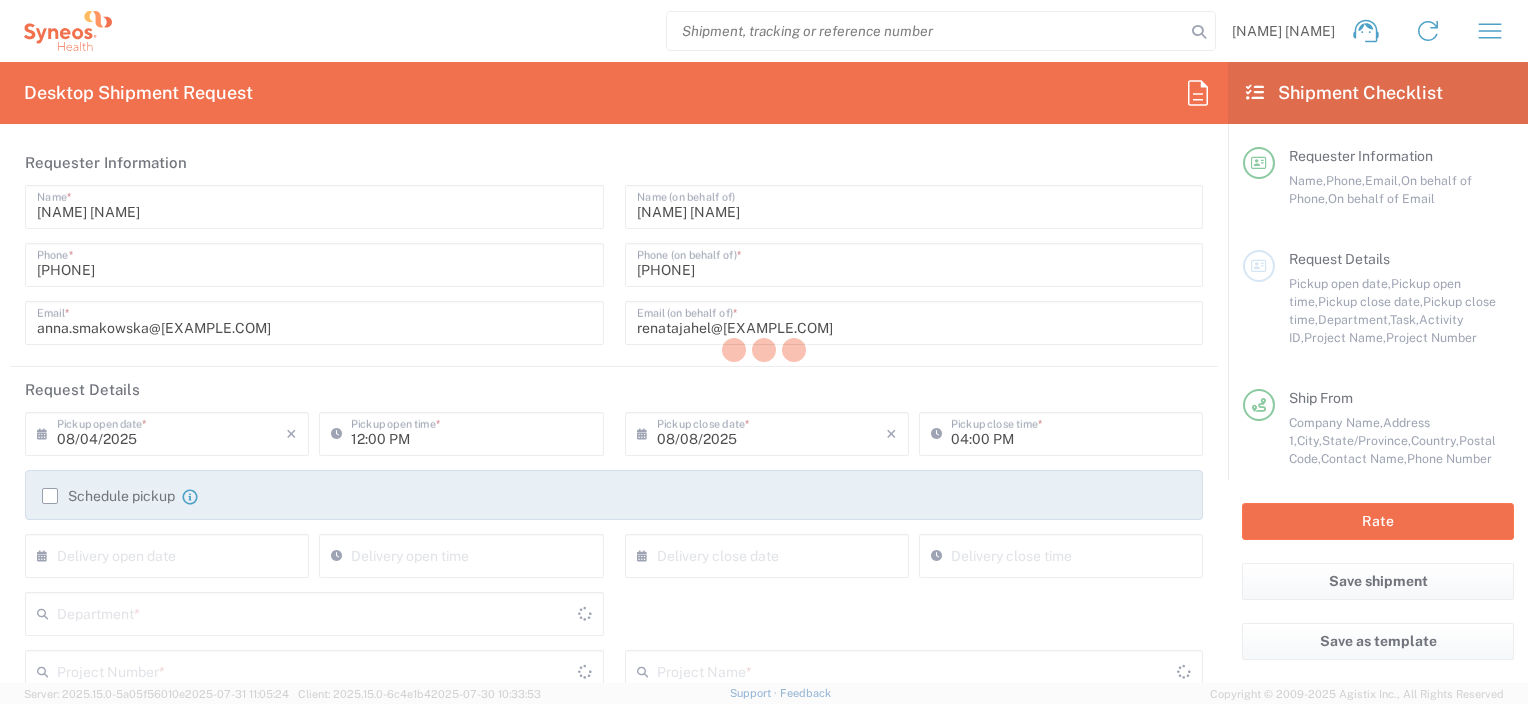 type on "Mexico State" 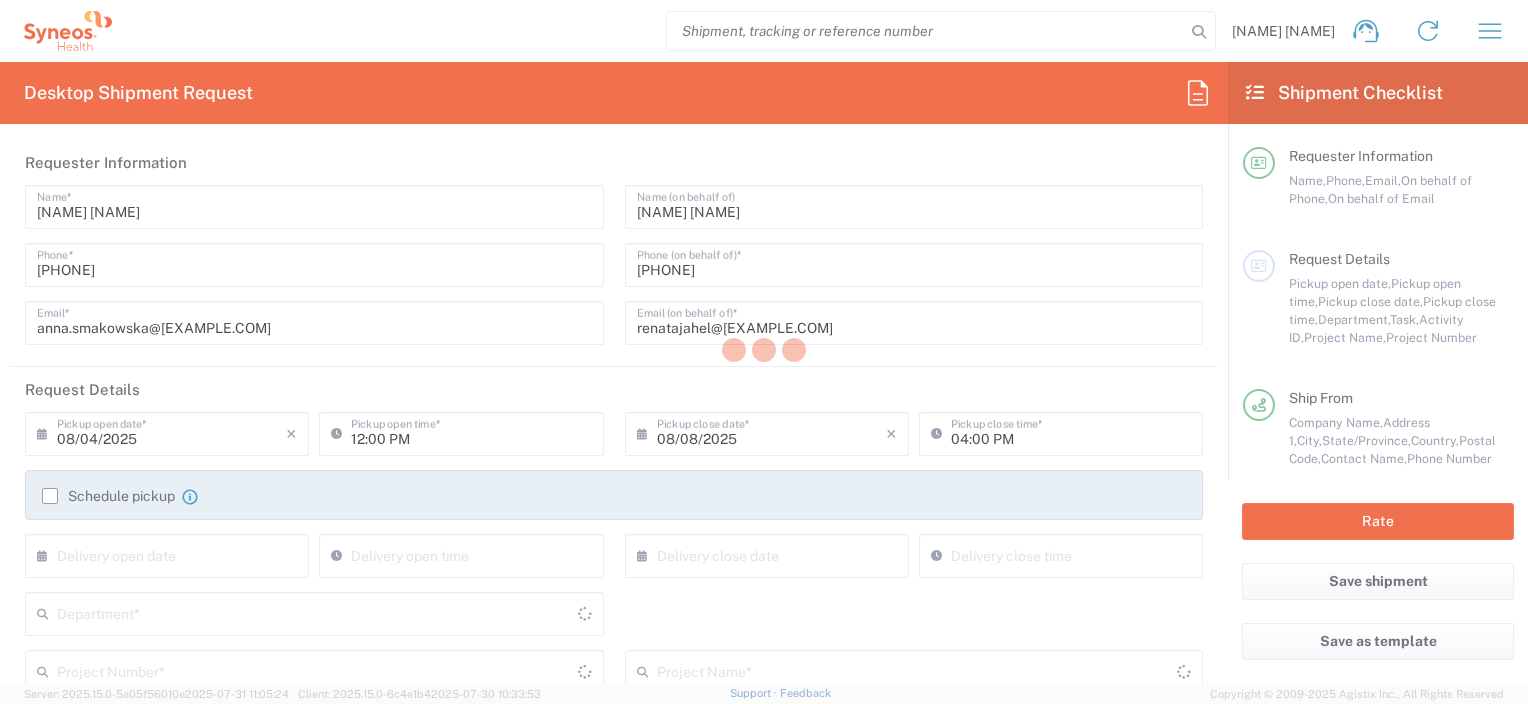 type on "Business (General)" 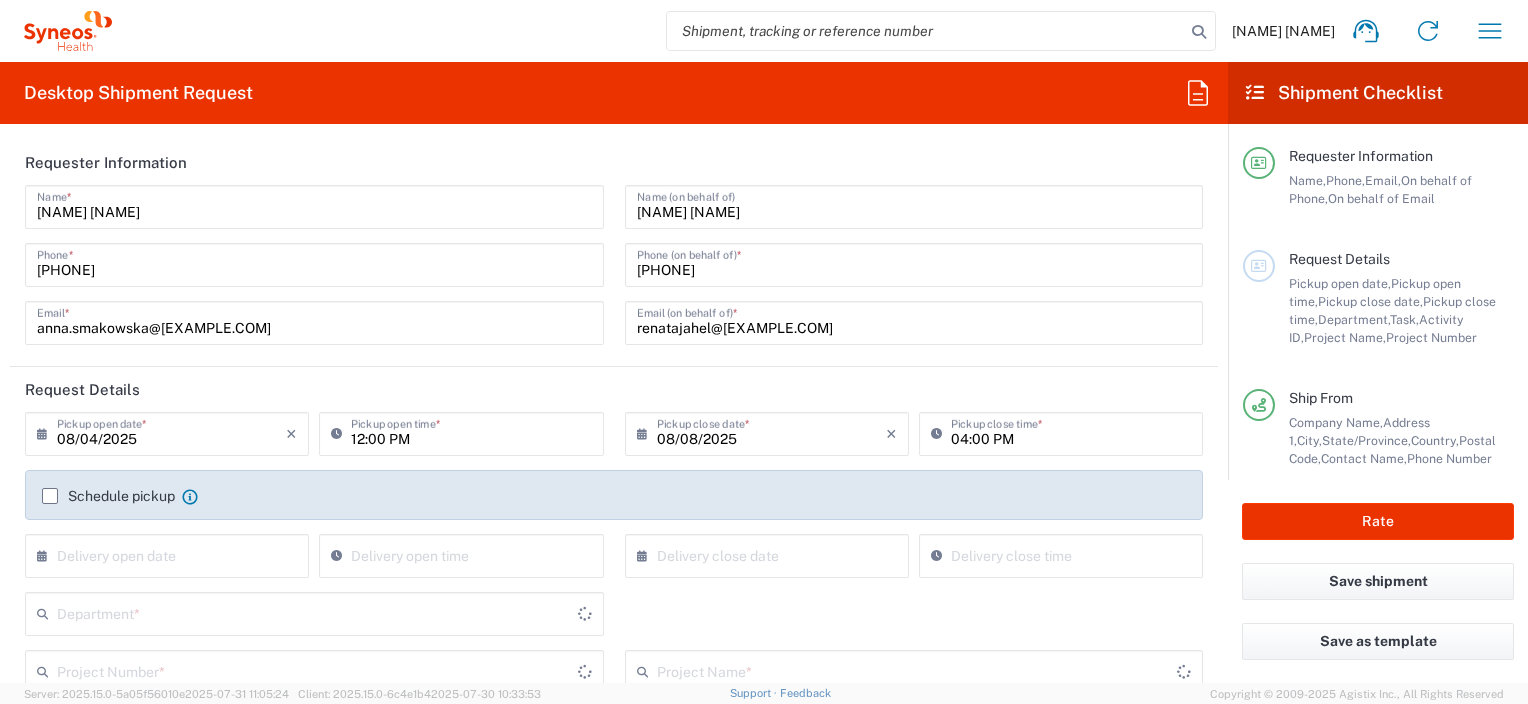type on "3000 DEPARTMENTAL EXPENSE" 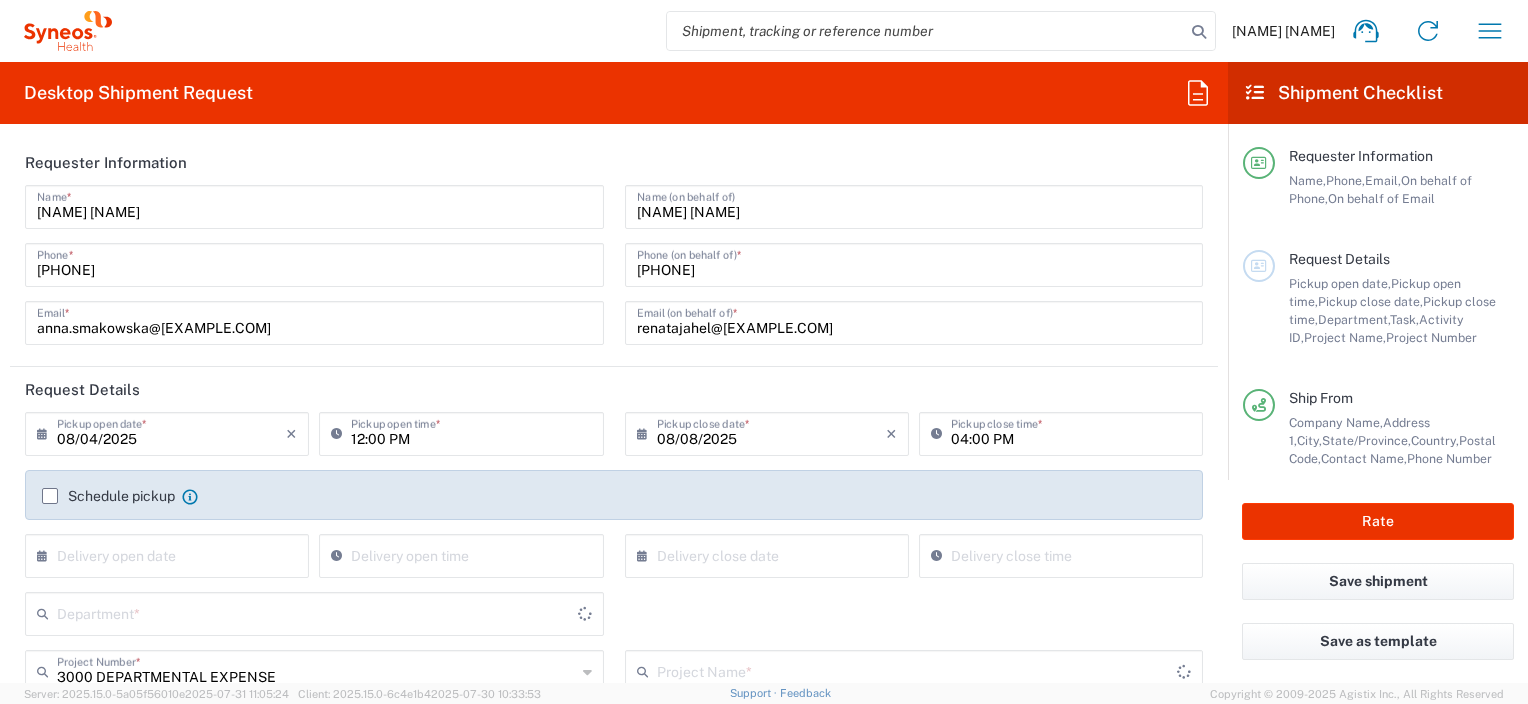 type on "3000 DEPARTMENTAL EXPENSE" 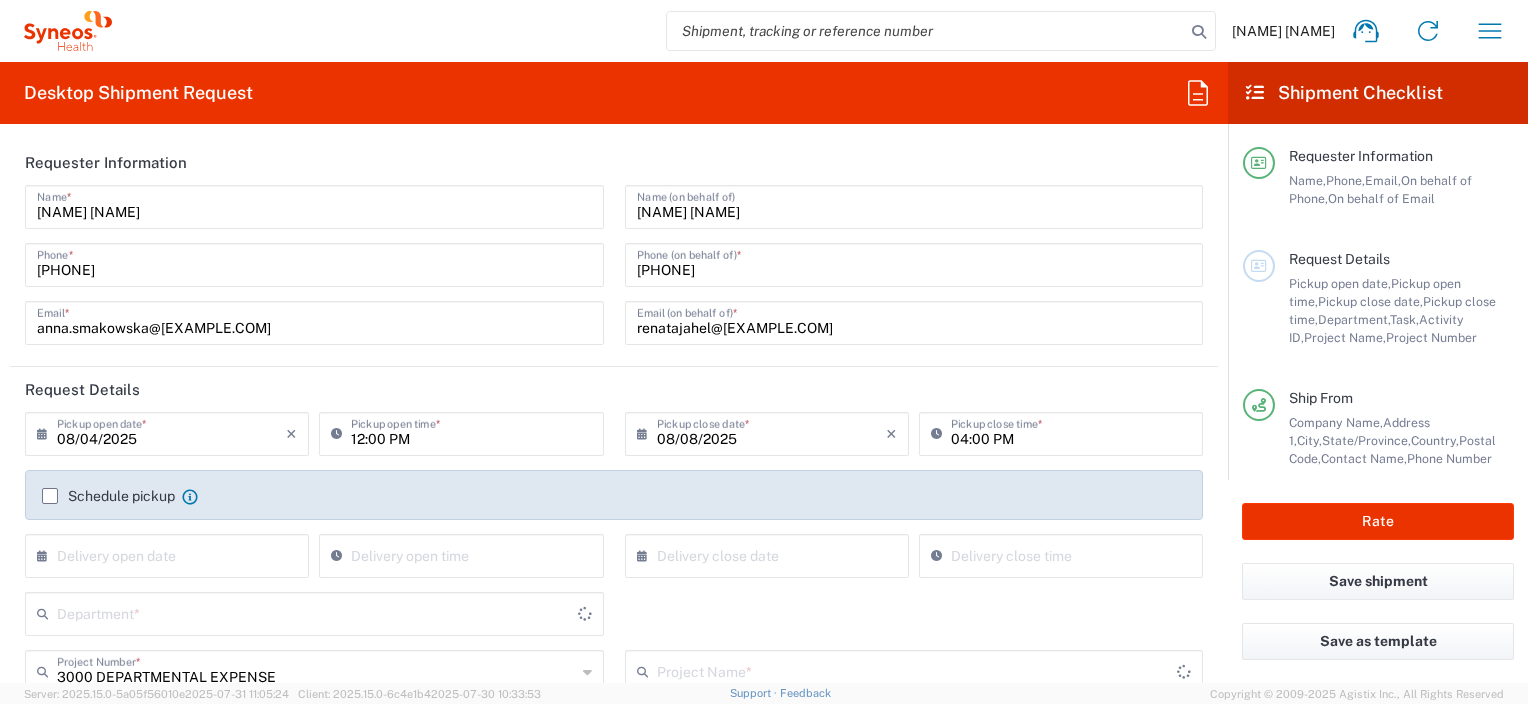 type on "FedEx Regional Economy®" 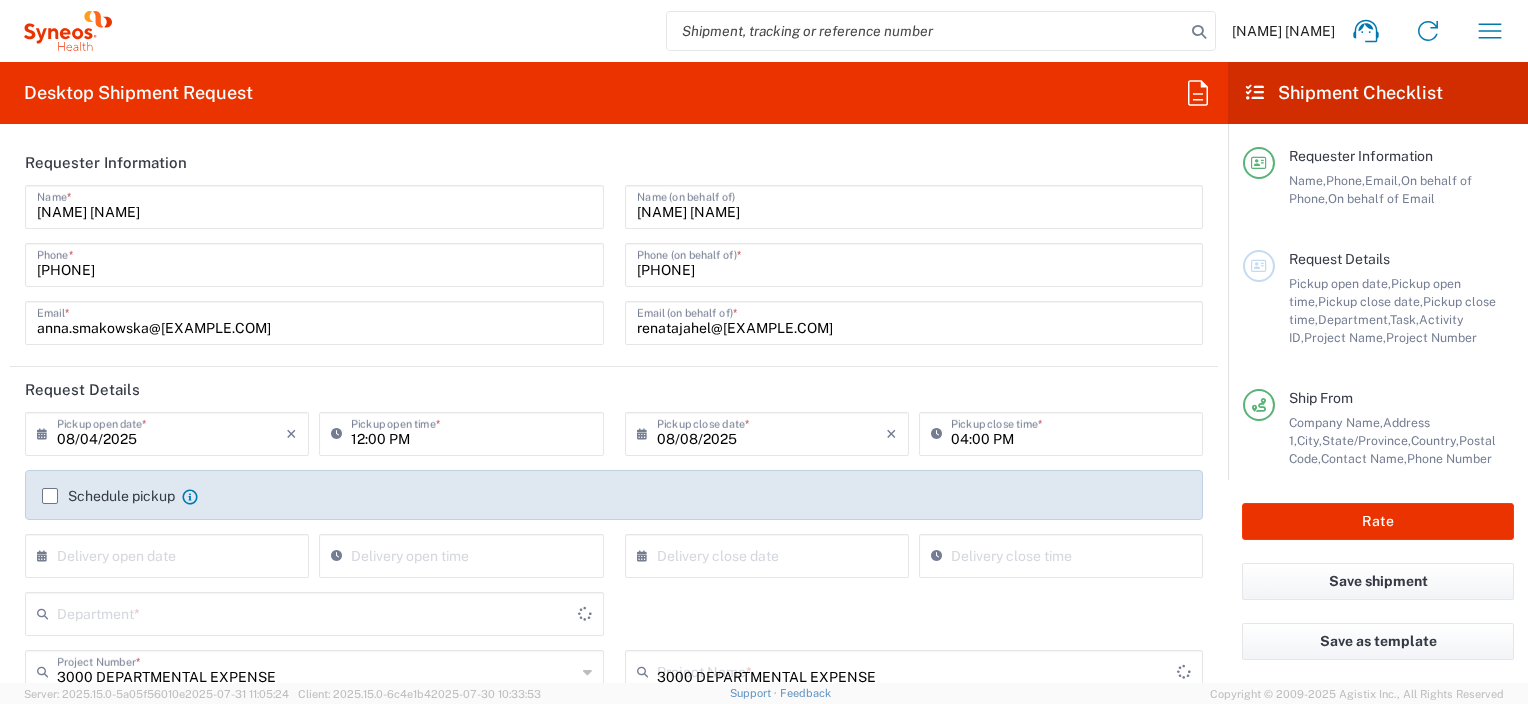 type on "Your Packaging" 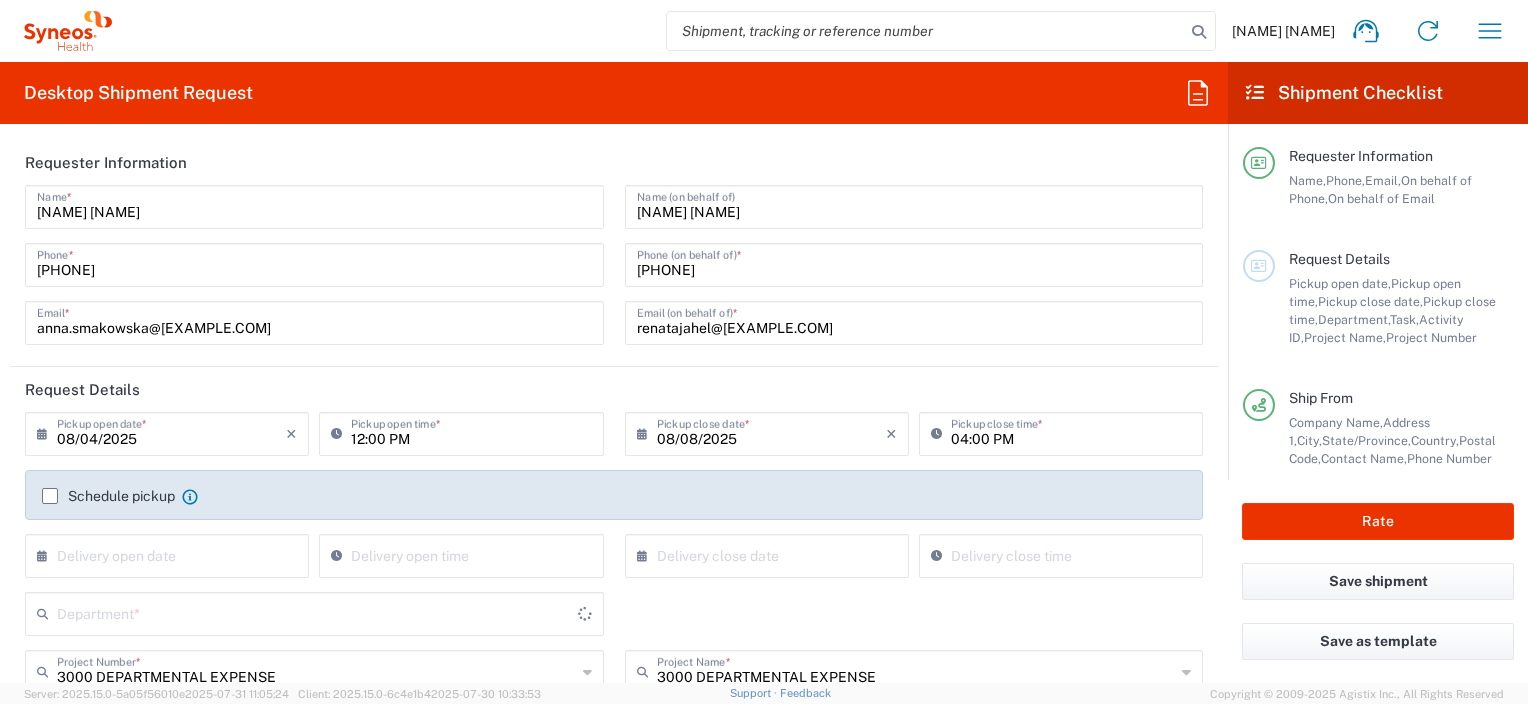 type on "8480" 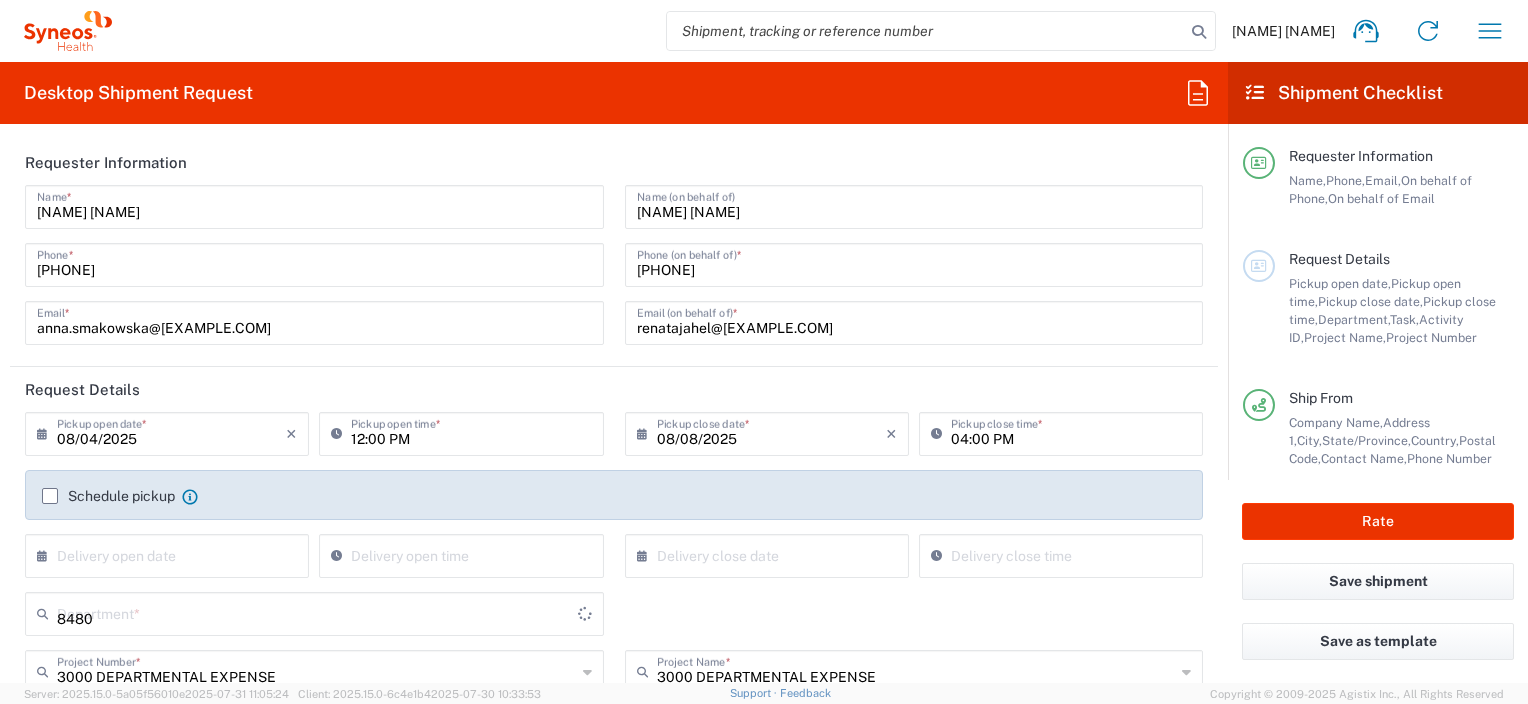 type on "Jalisco" 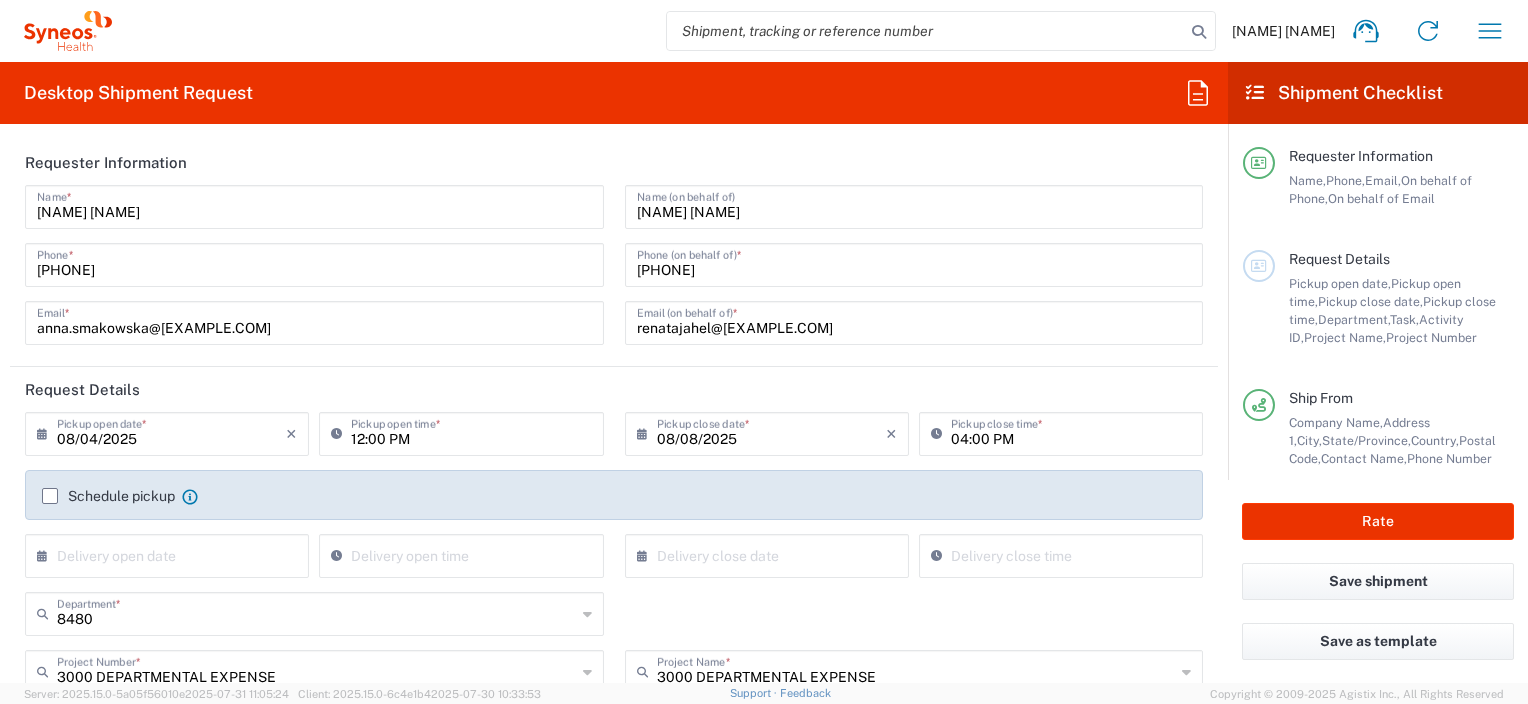type on "Mexico" 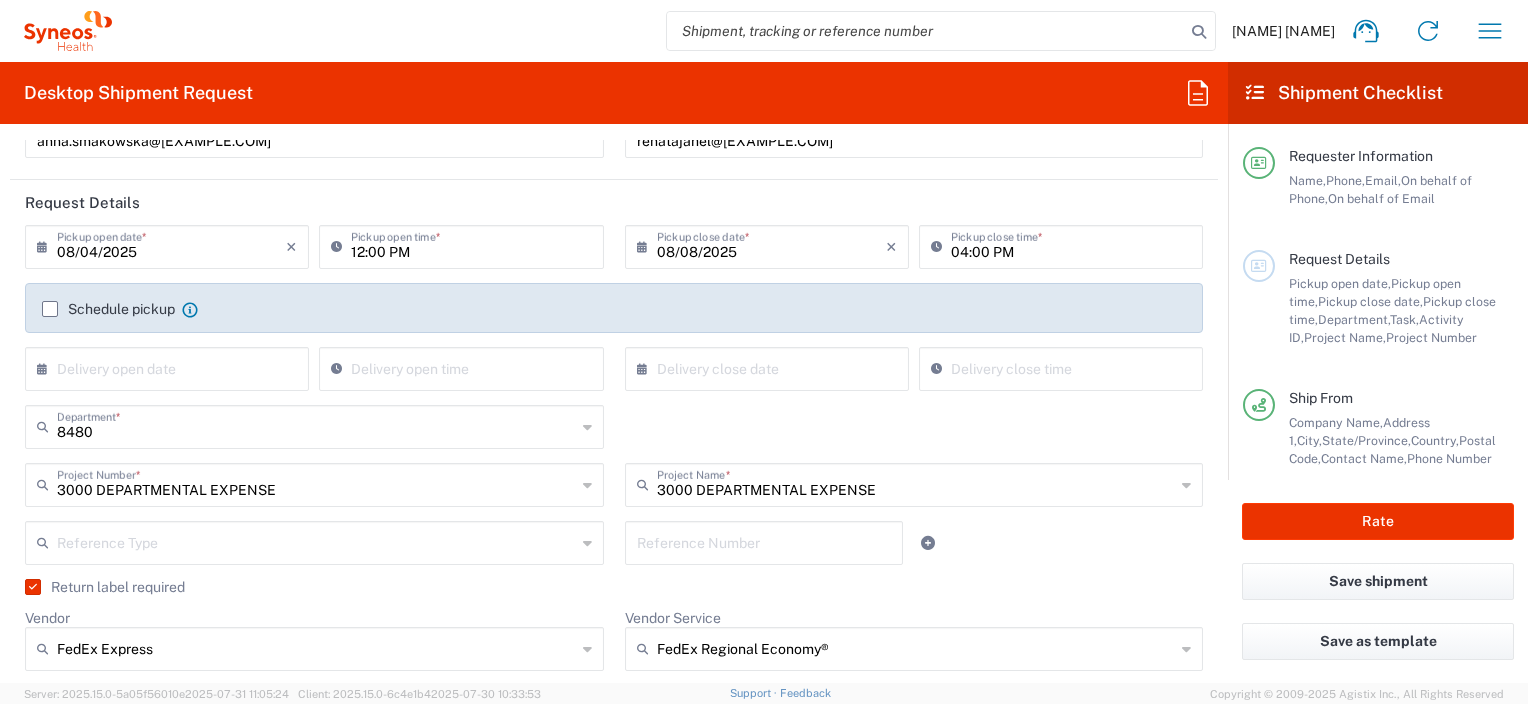 scroll, scrollTop: 200, scrollLeft: 0, axis: vertical 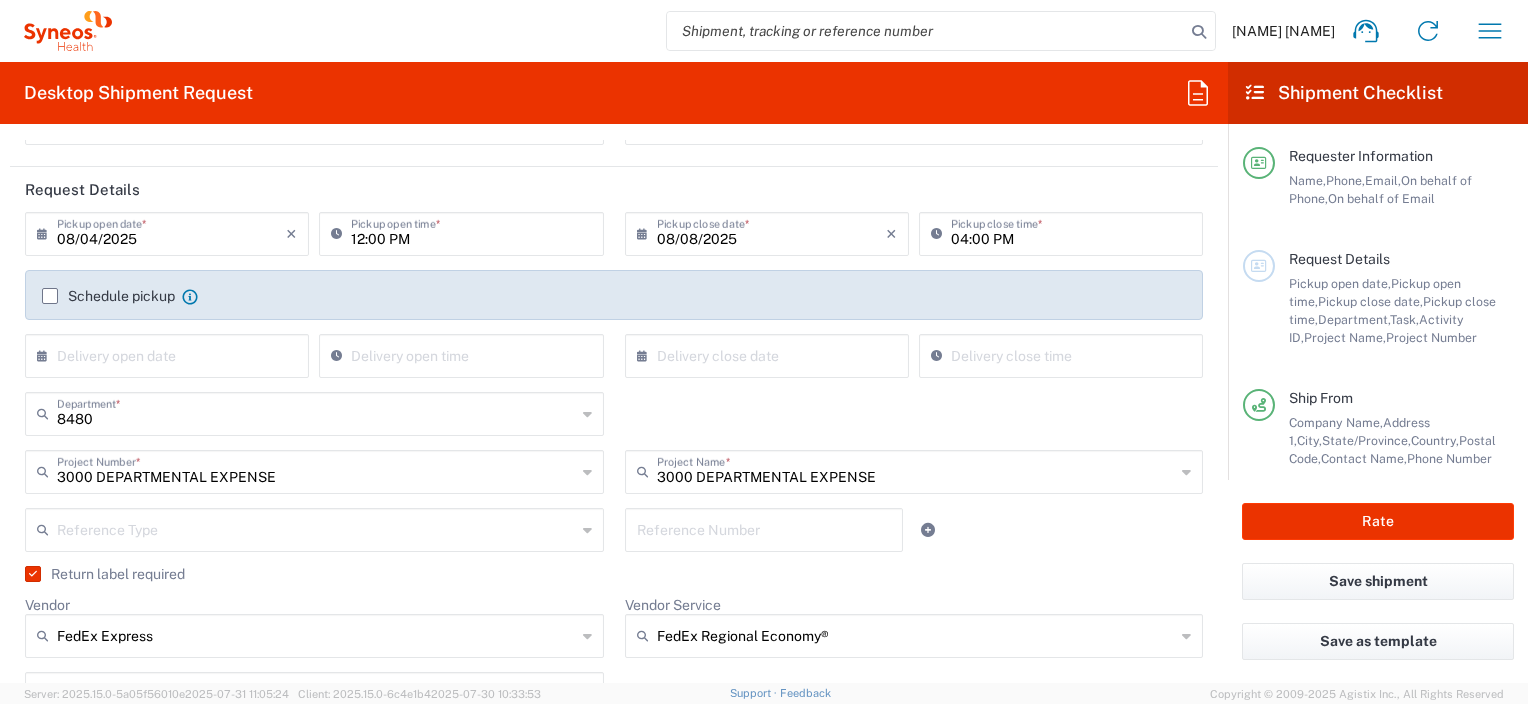 click 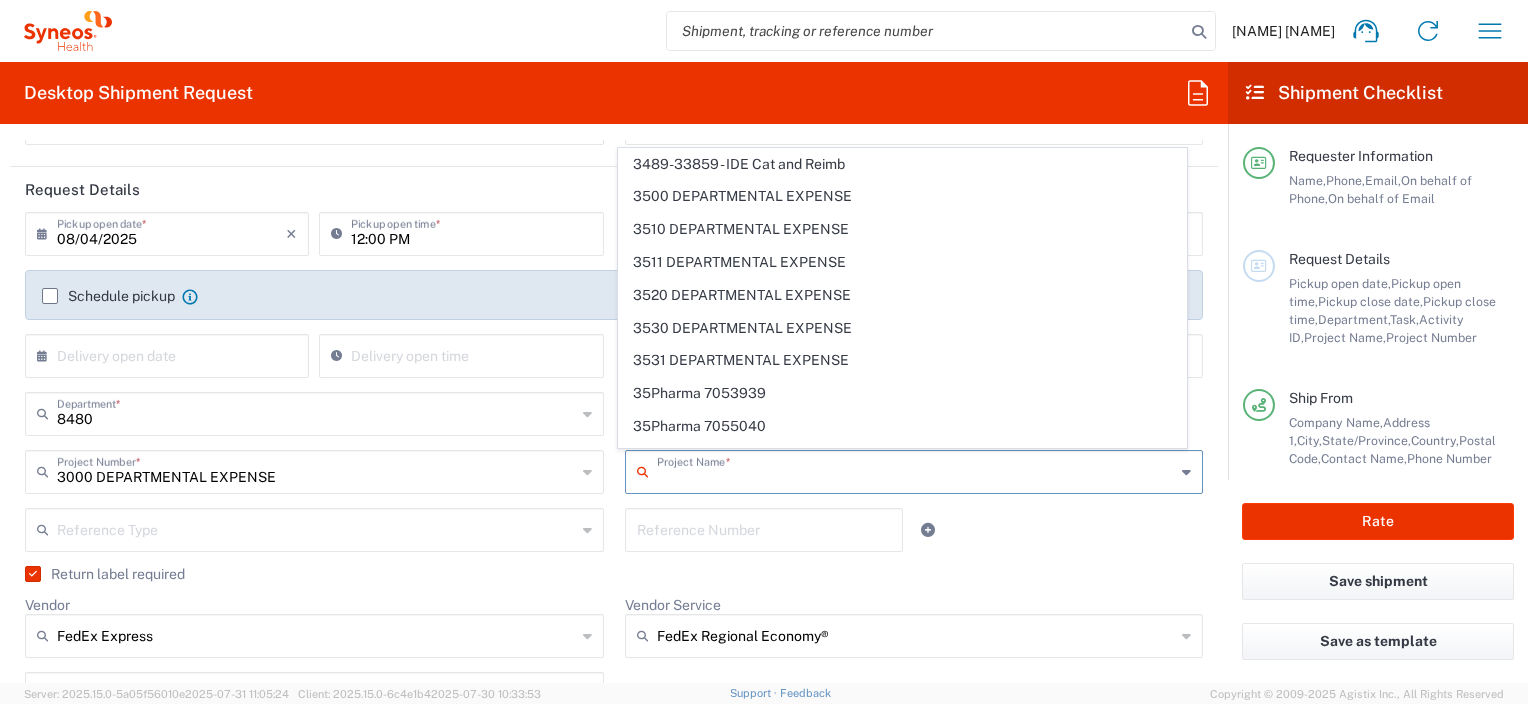 scroll, scrollTop: 7860, scrollLeft: 0, axis: vertical 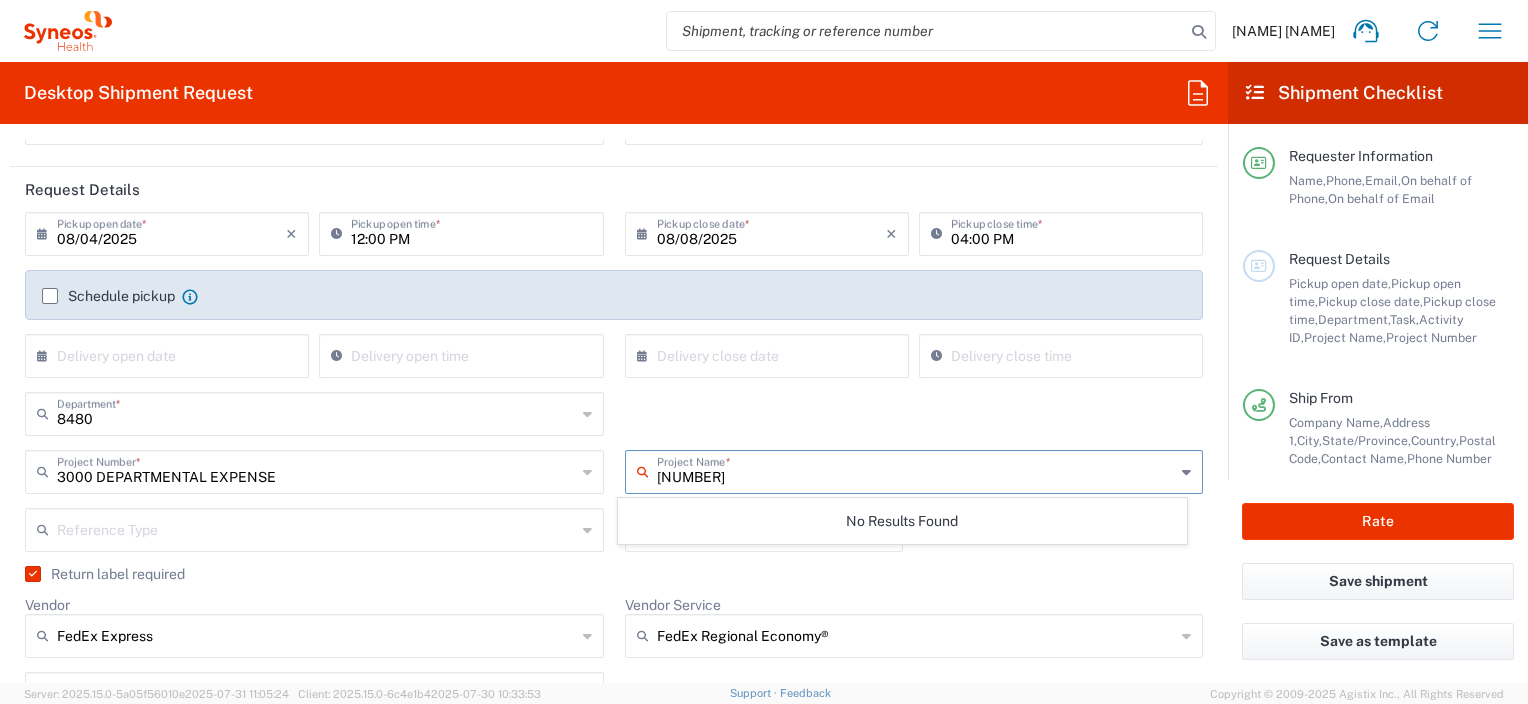 drag, startPoint x: 733, startPoint y: 462, endPoint x: 645, endPoint y: 464, distance: 88.02273 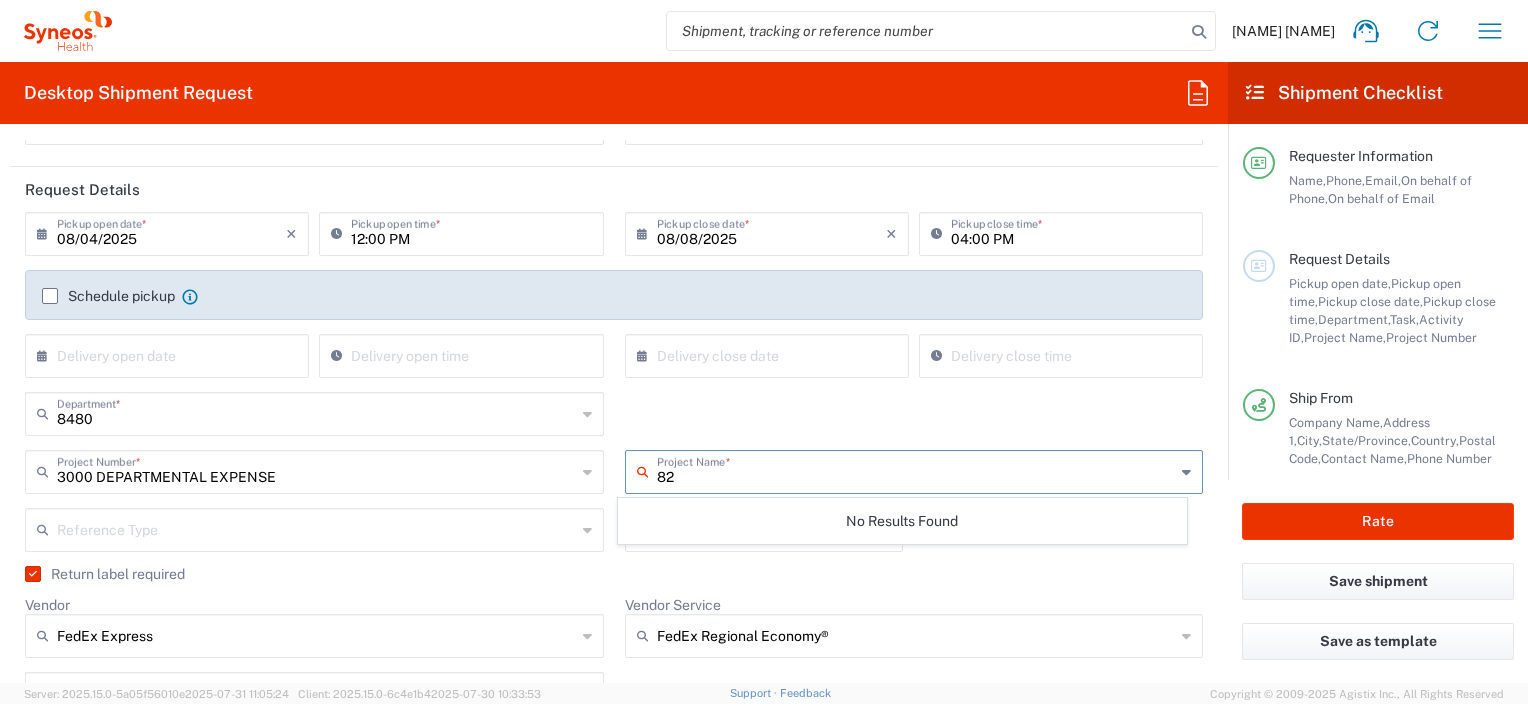 type on "82" 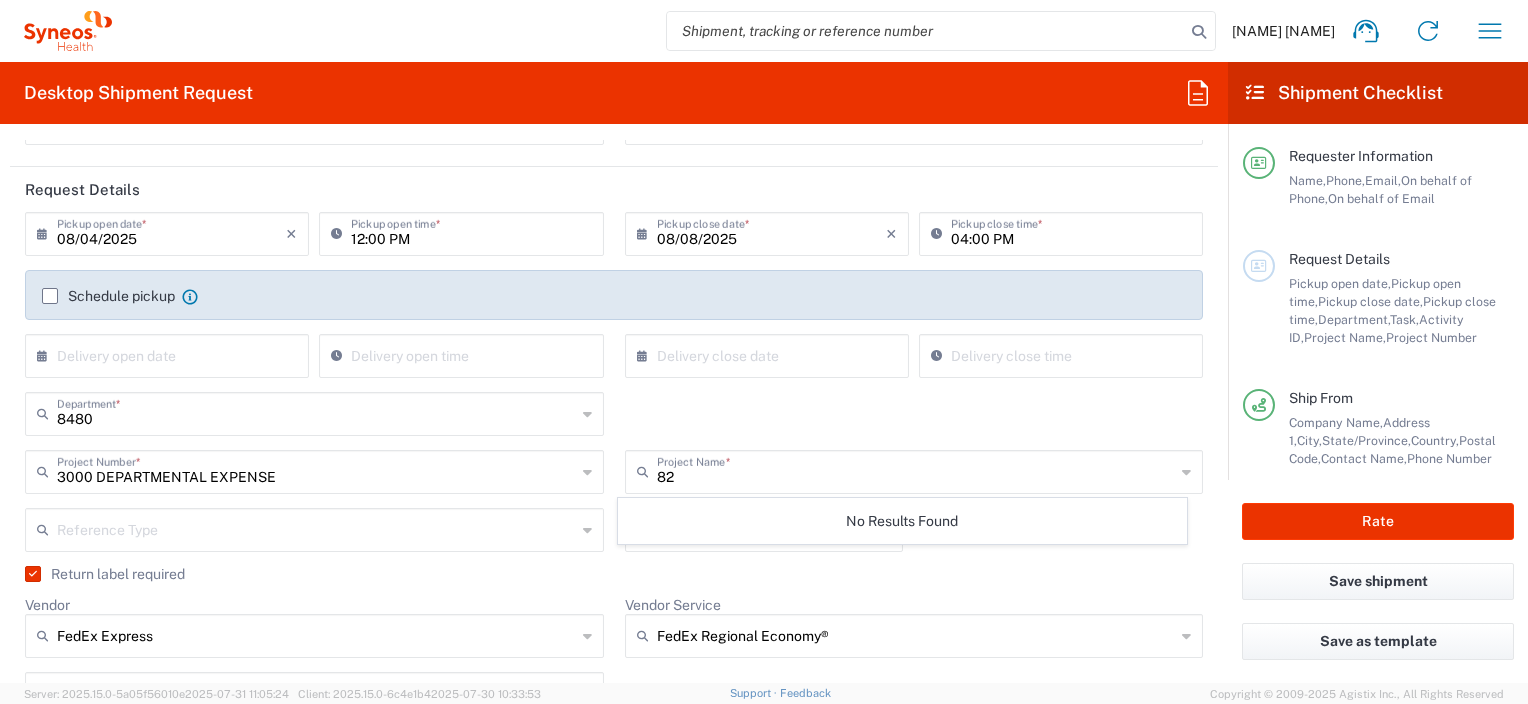 click on "82" at bounding box center (916, 470) 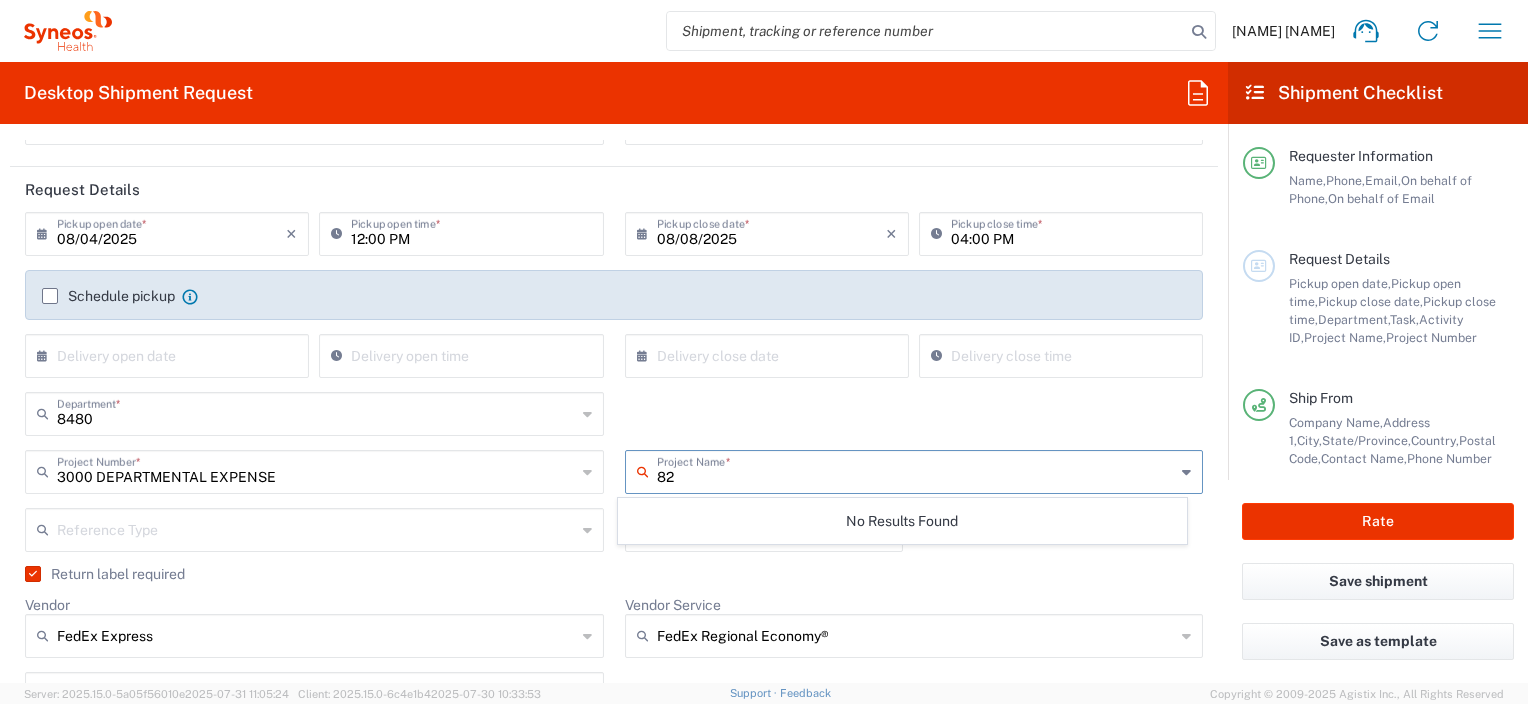 drag, startPoint x: 714, startPoint y: 470, endPoint x: 598, endPoint y: 472, distance: 116.01724 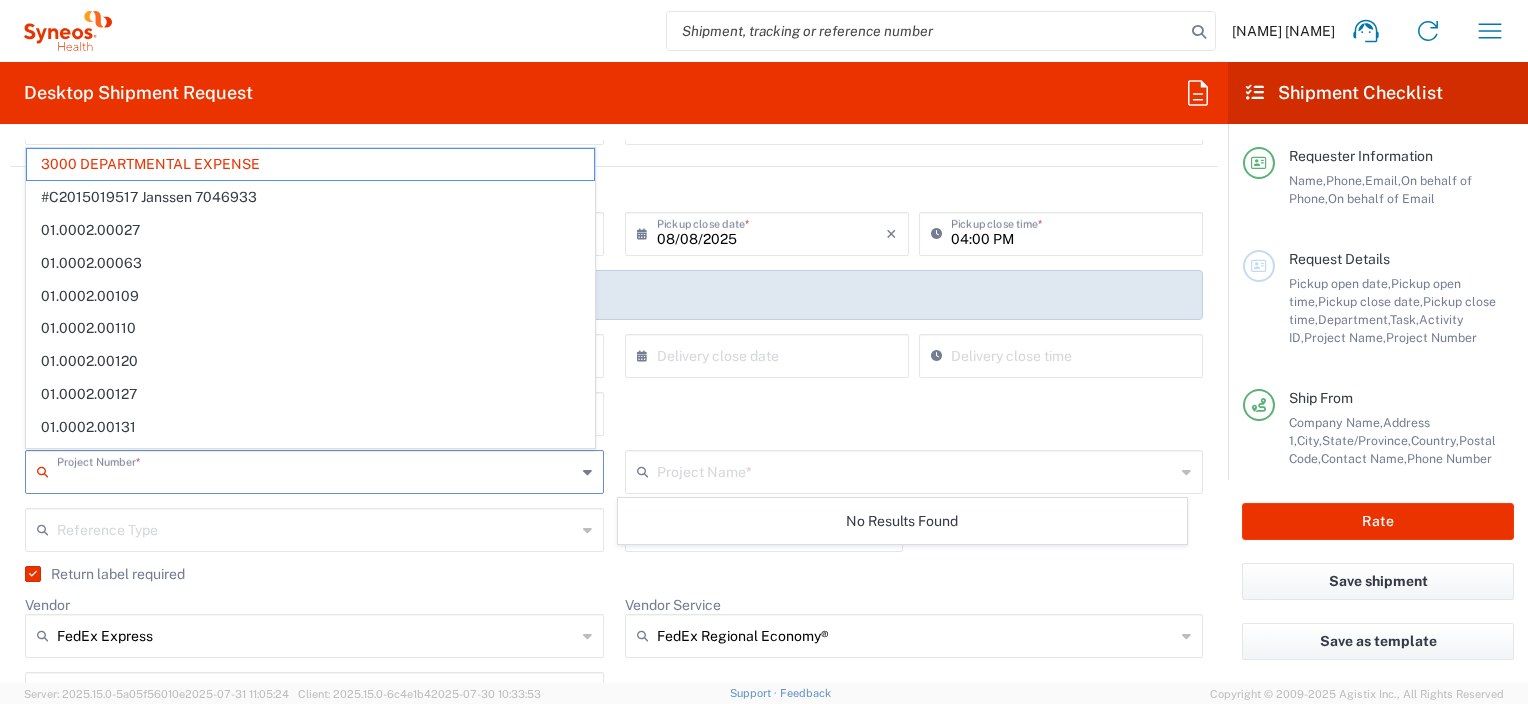 click at bounding box center (316, 470) 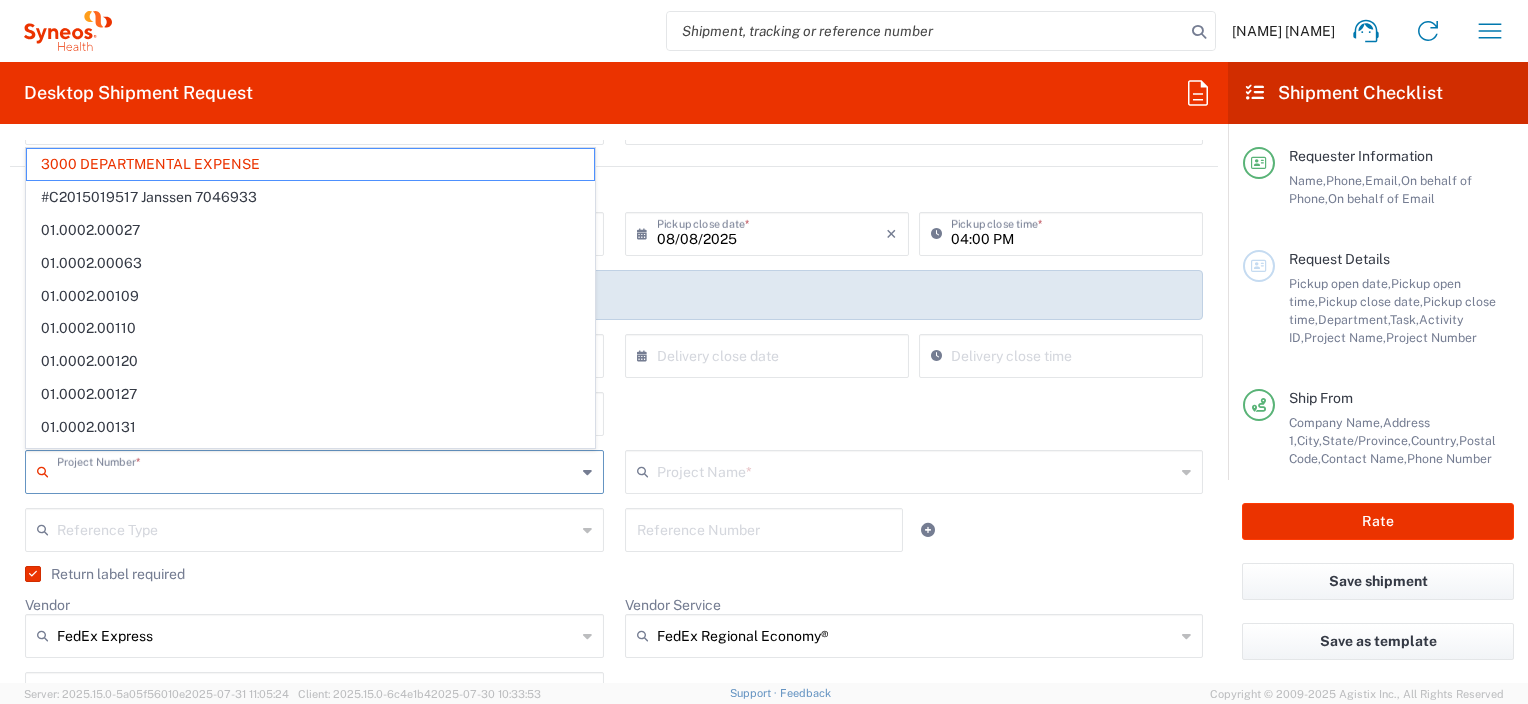 click on "8480  Department  * 8480 3000 3100 3109 3110 3111 3112 3125 3130 3135 3136 3150 3155 3165 3171 3172 3190 3191 3192 3193 3194 3200 3201 3202 3210 3211 Dept 3212 3213 3214 3215 3216 3218 3220 3221 3222 3223 3225 3226 3227 3228 3229 3230 3231 3232 3233 3234 3235 3236 3237 3238 3240" 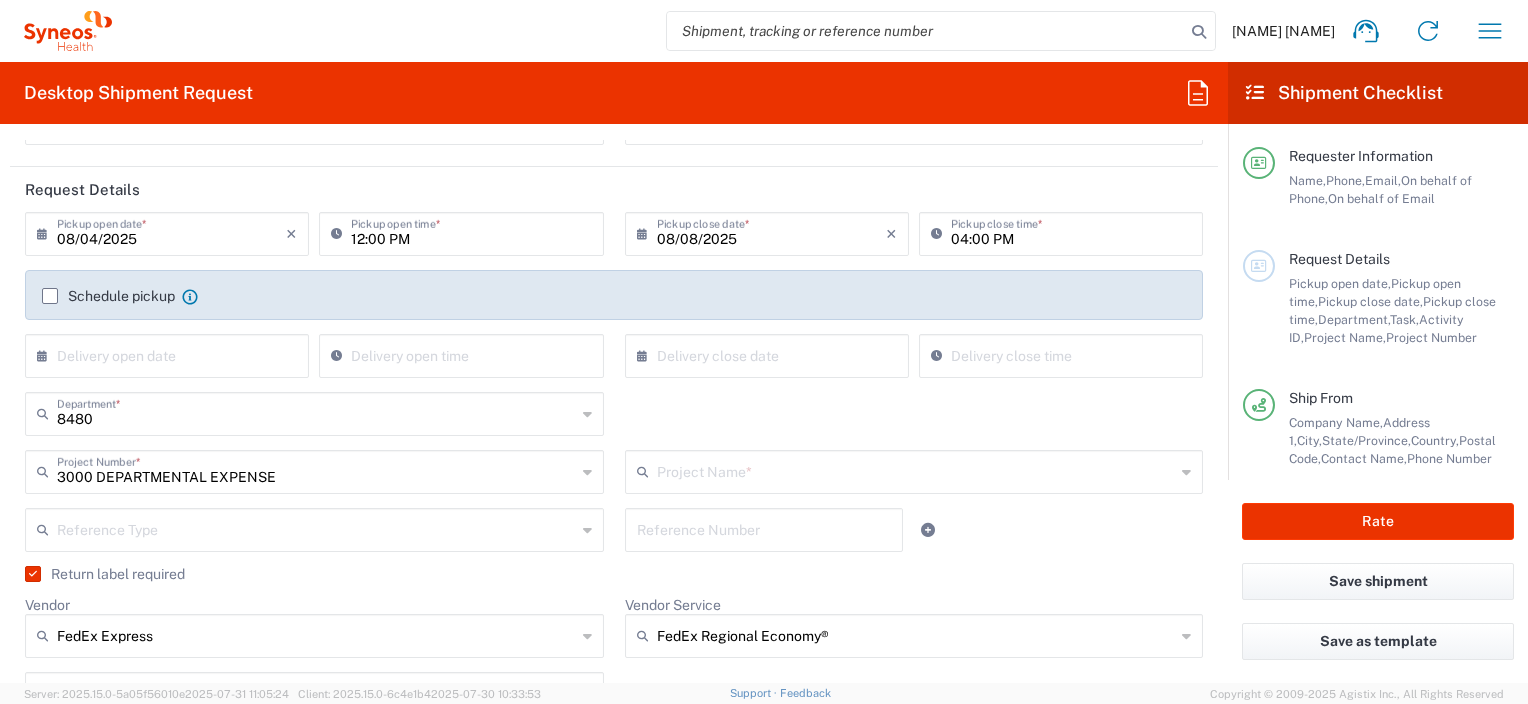 click on "8480" at bounding box center (316, 412) 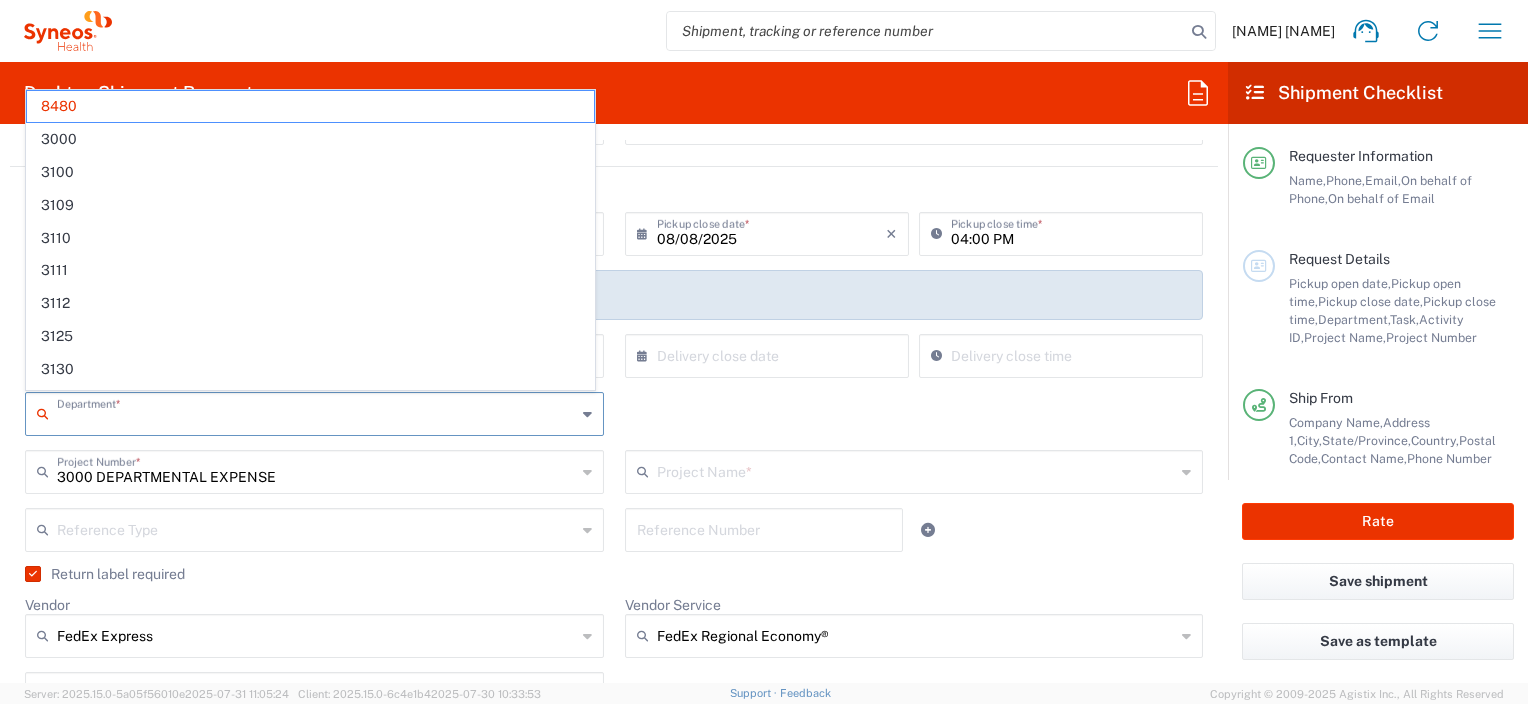 paste on "[NUMBER]" 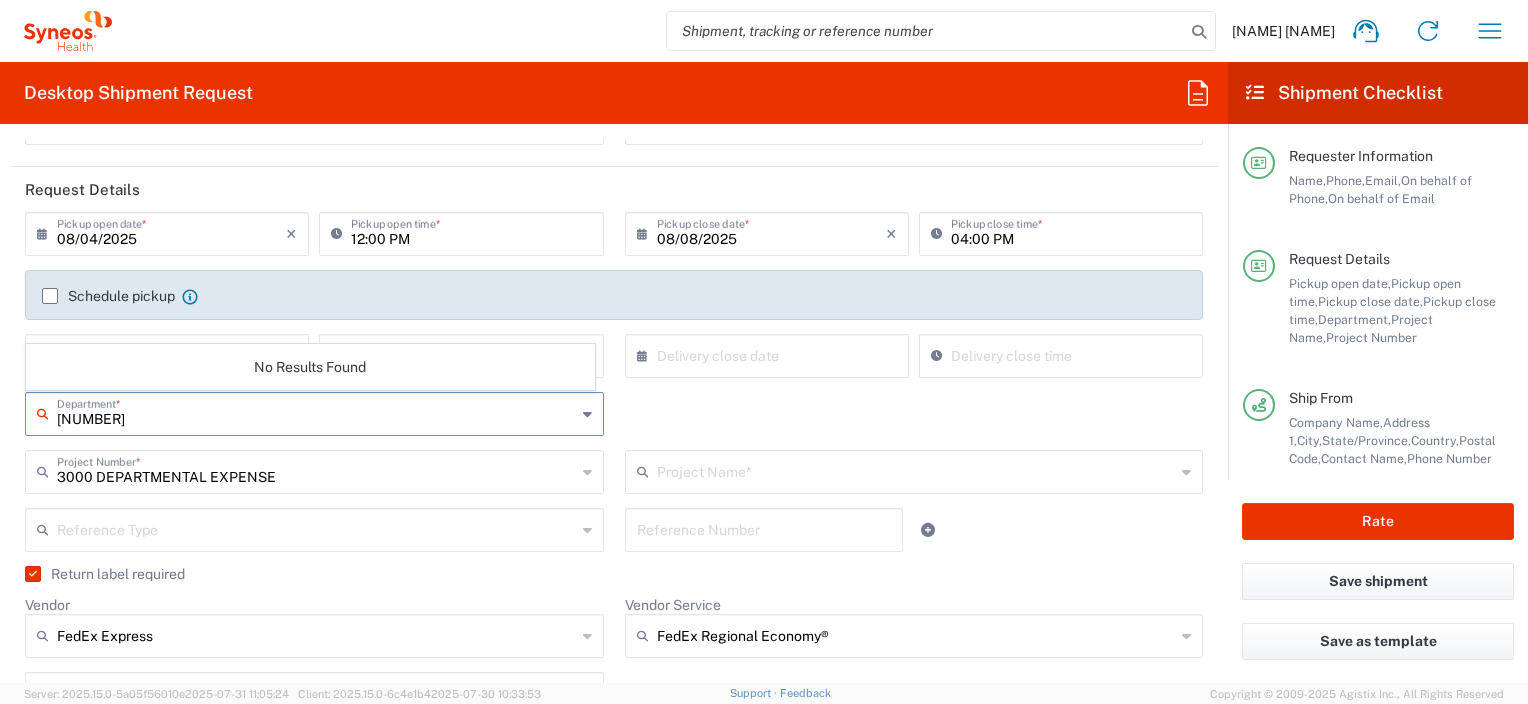 click on "[NUMBER]" at bounding box center [316, 412] 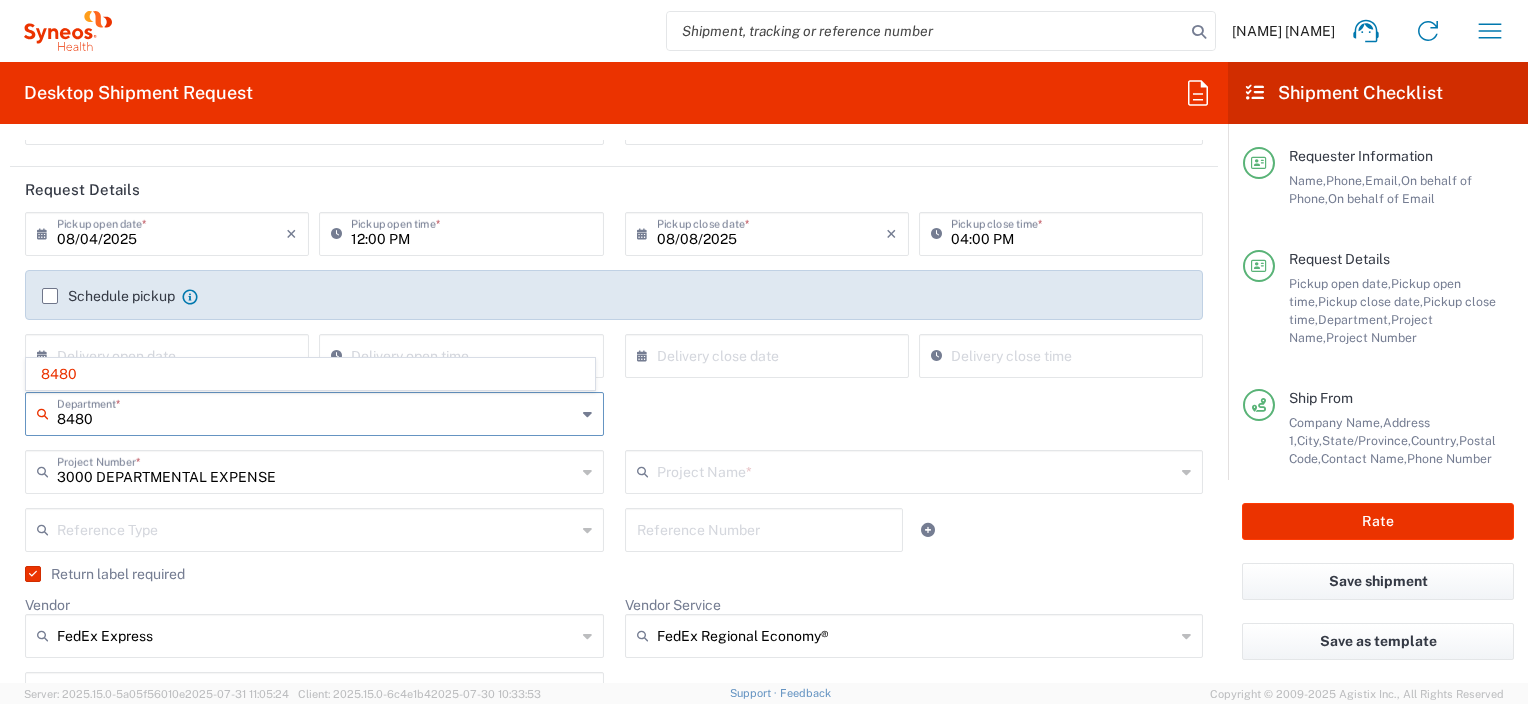 type on "8480" 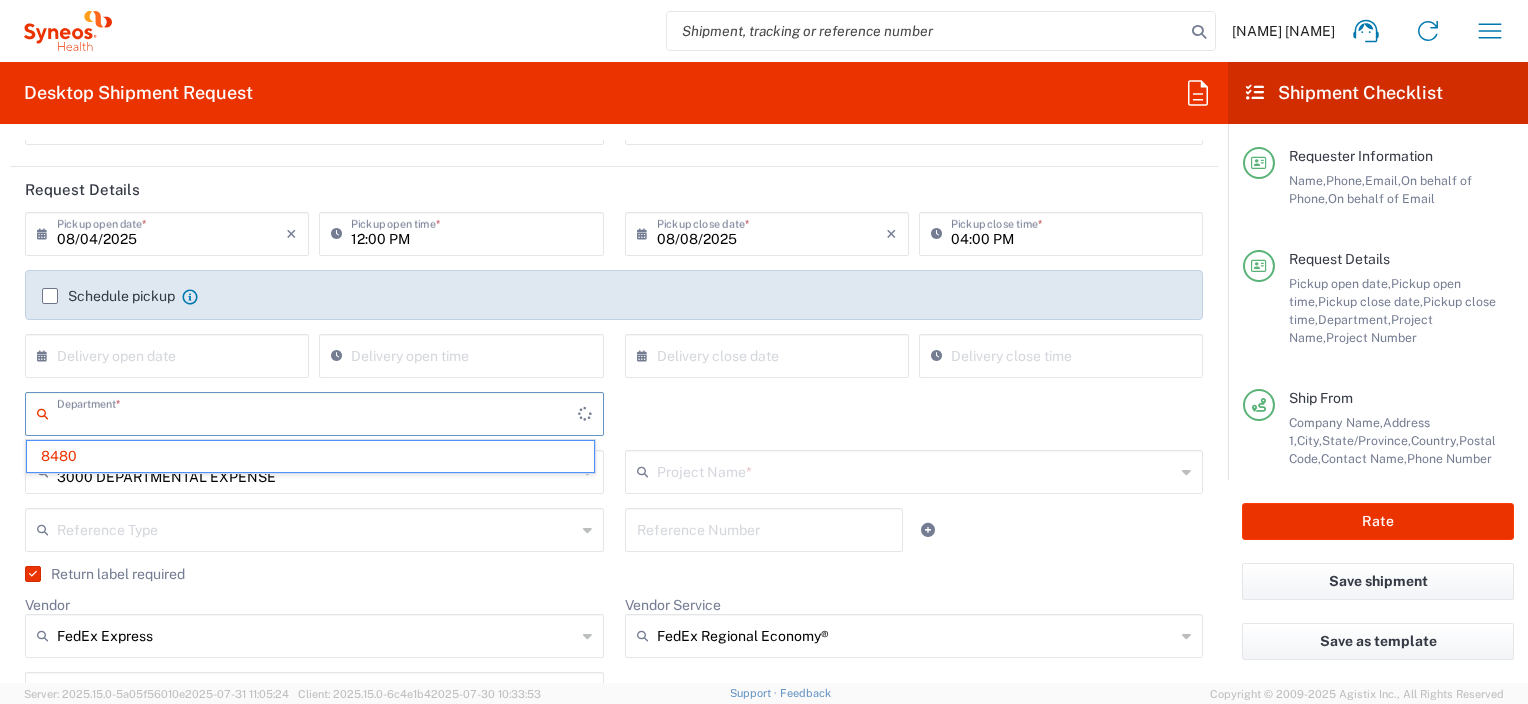 click at bounding box center (317, 412) 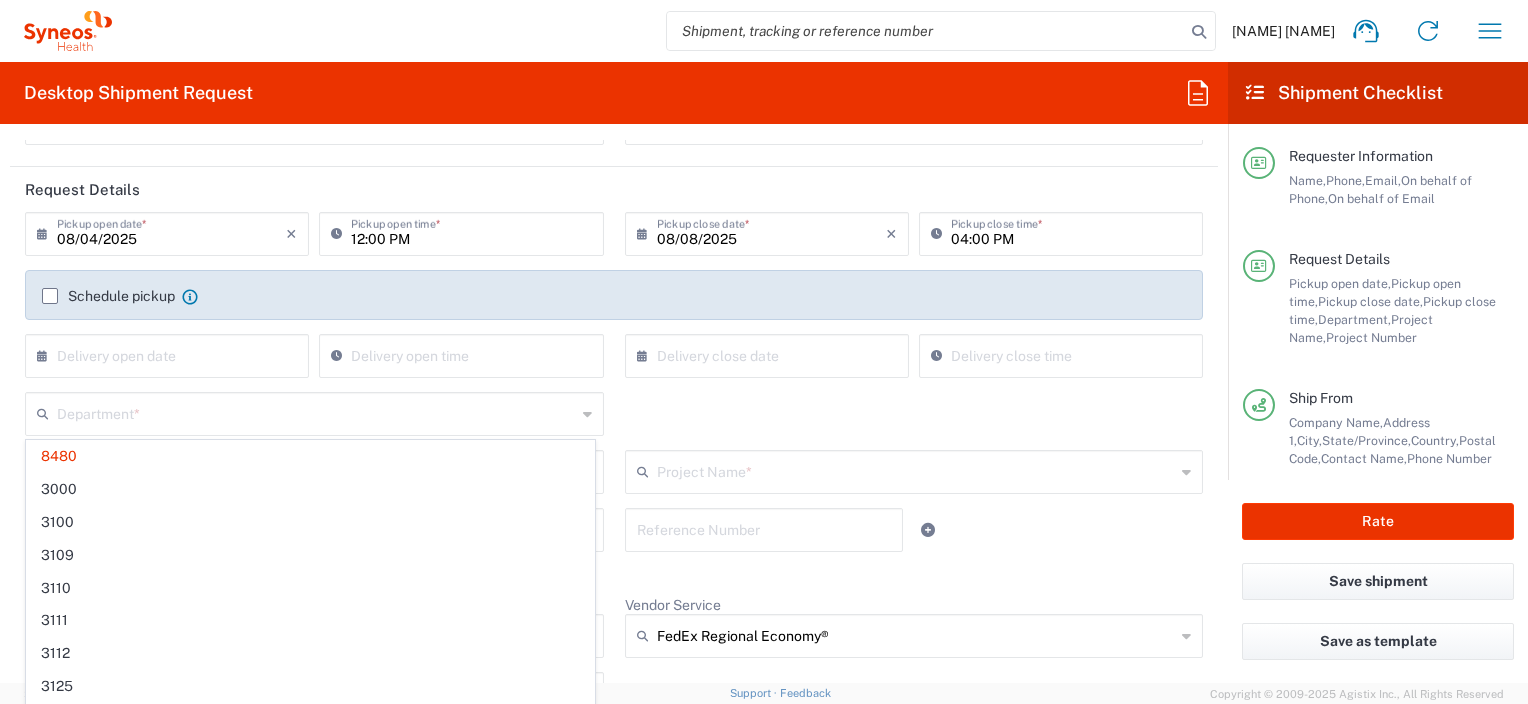 click on "8480" 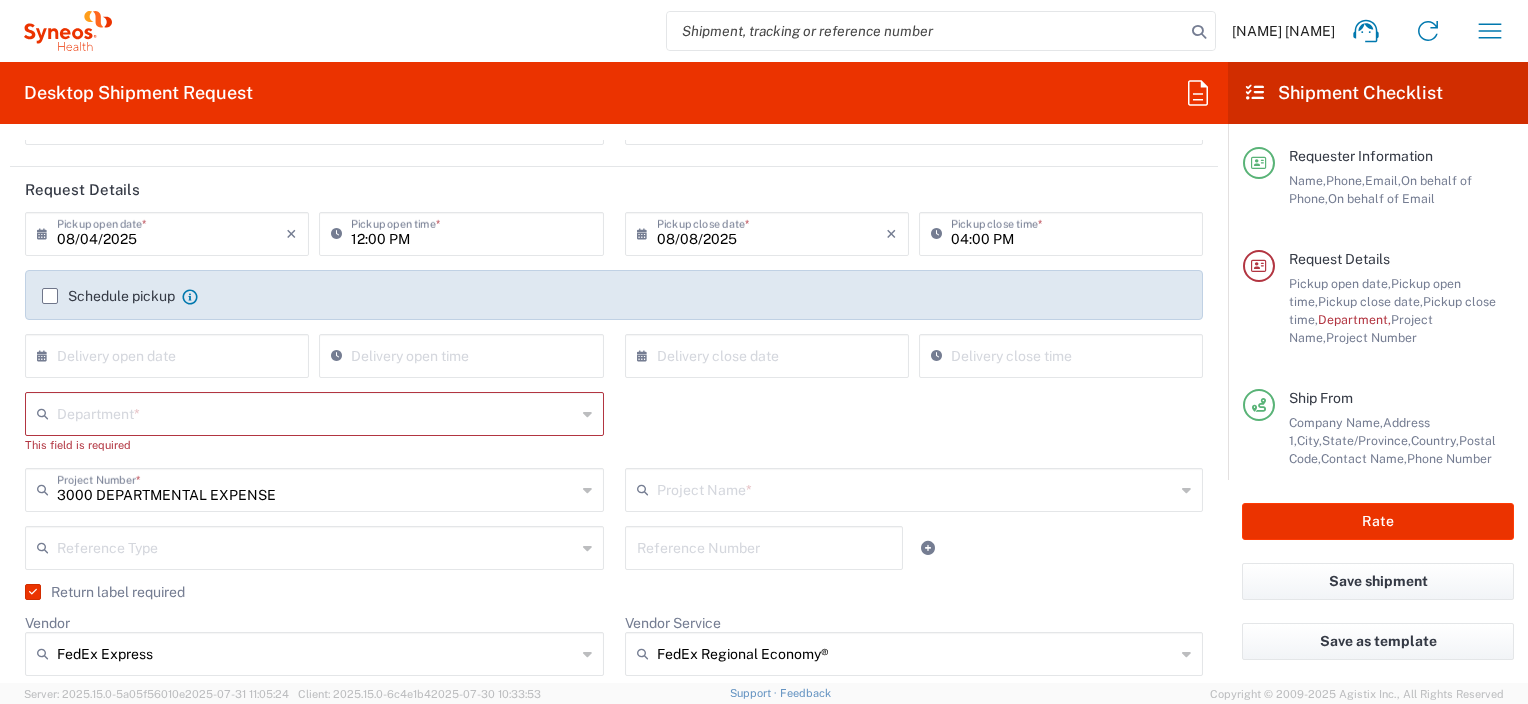 click at bounding box center (316, 412) 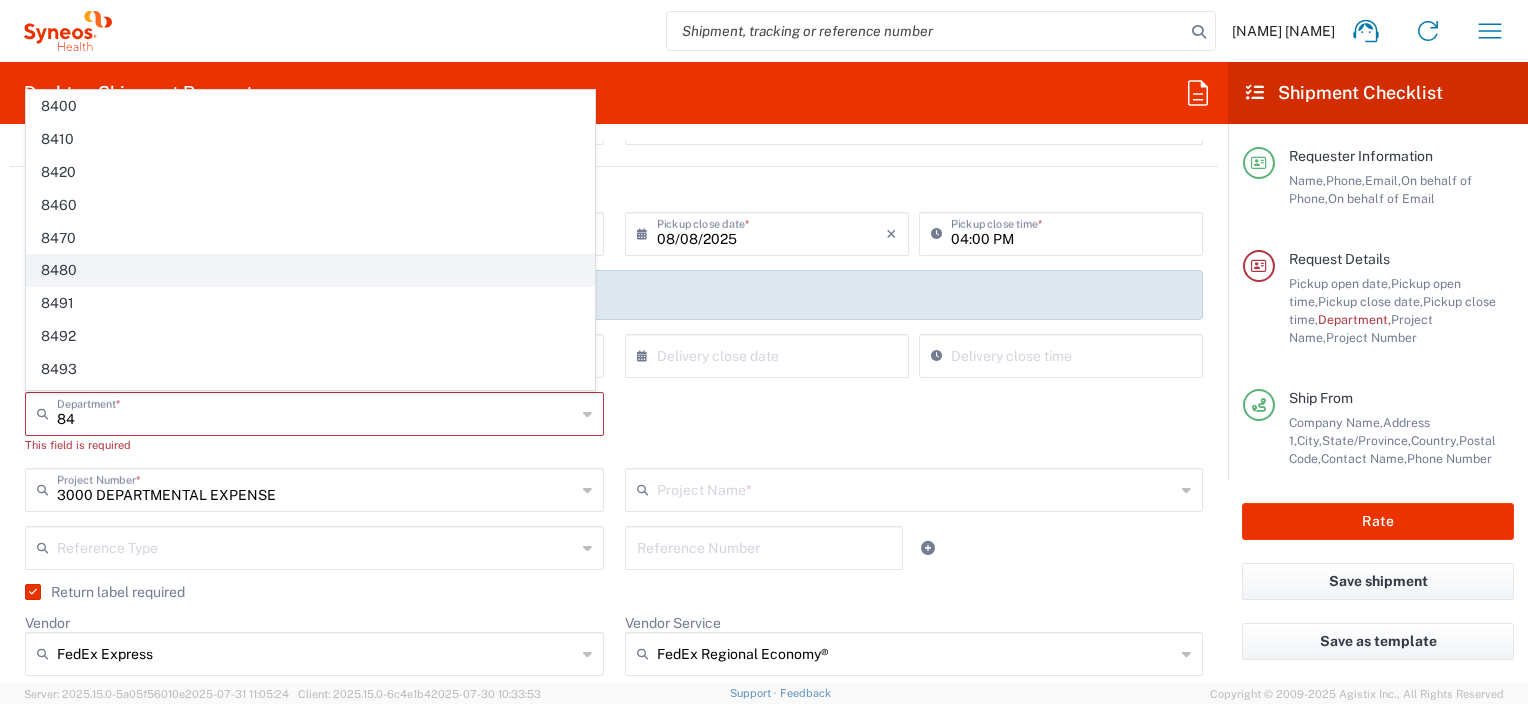 click on "8480" 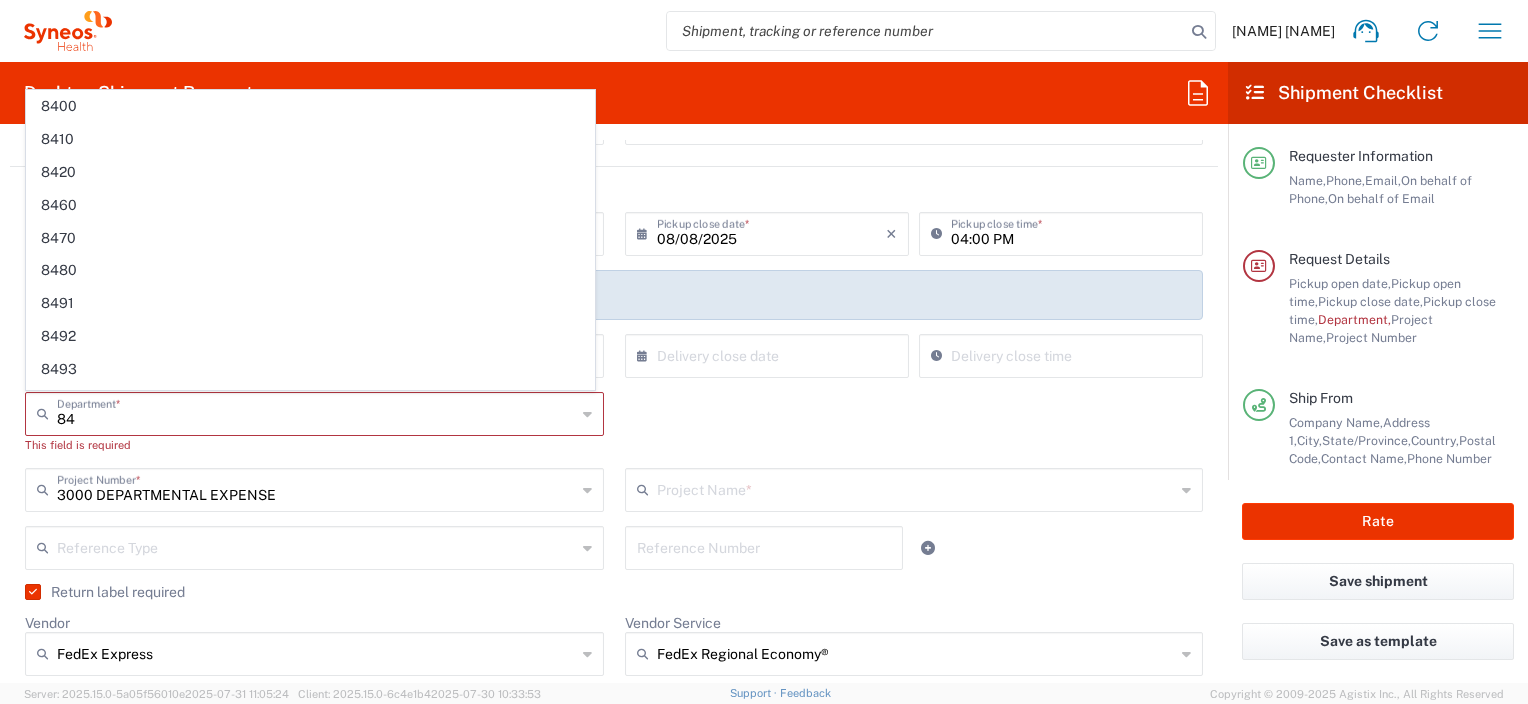 type on "8480" 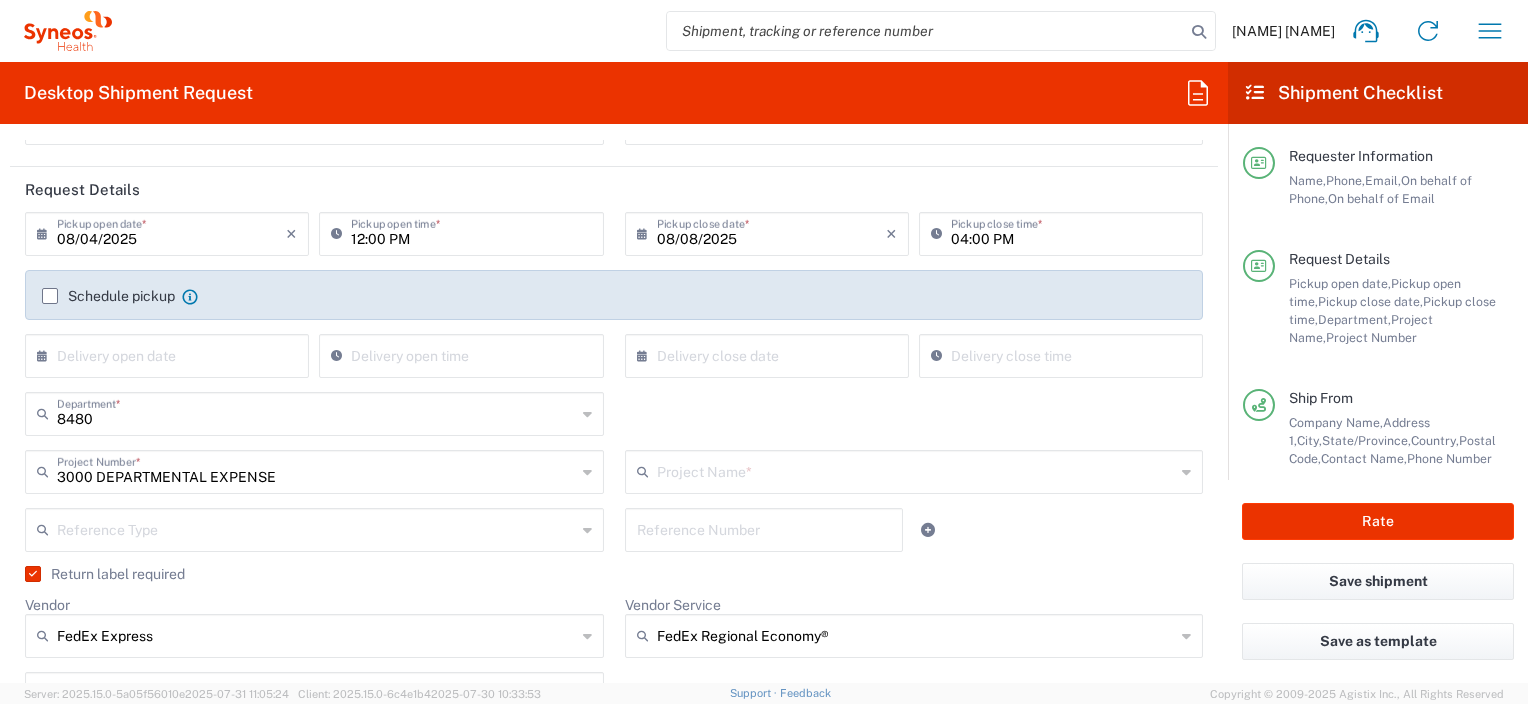 click on "3000 DEPARTMENTAL EXPENSE" at bounding box center (316, 470) 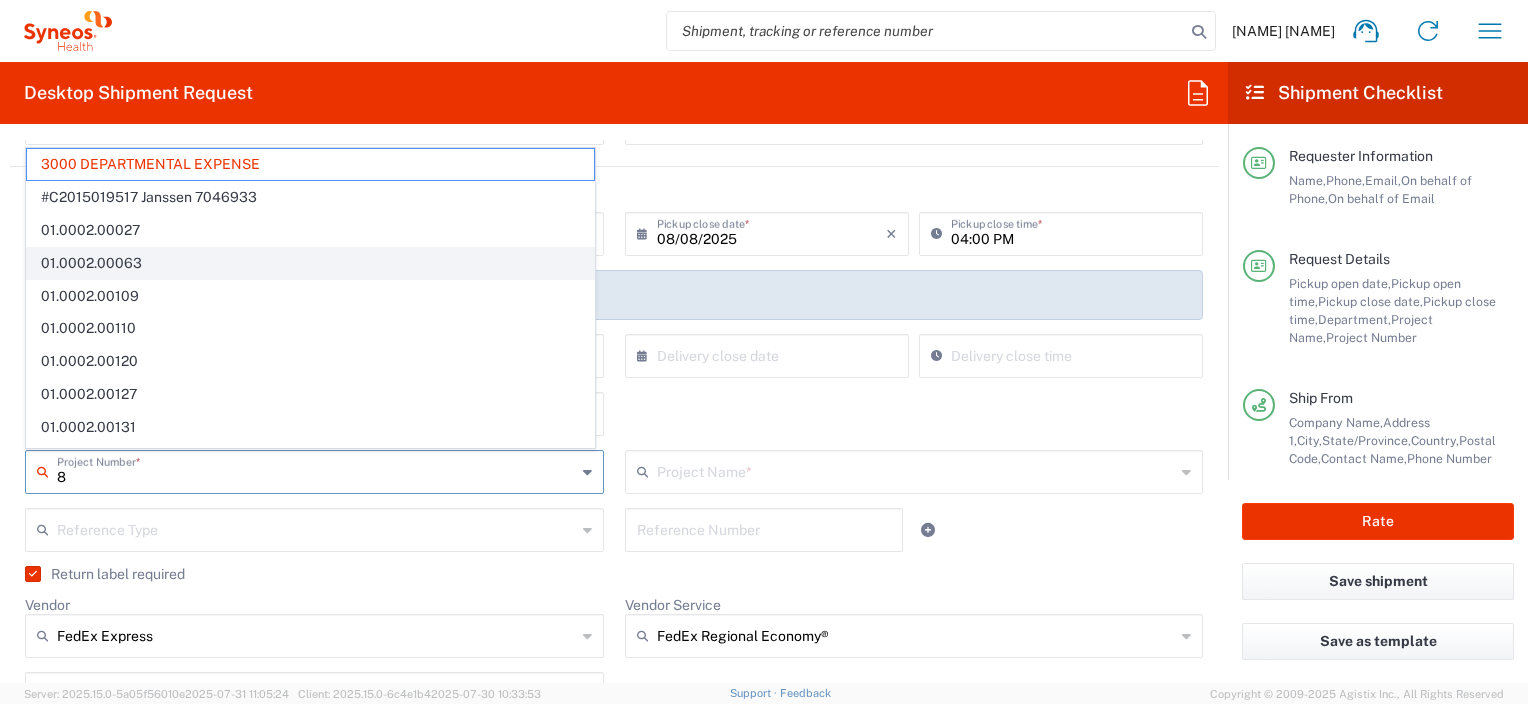 type on "84" 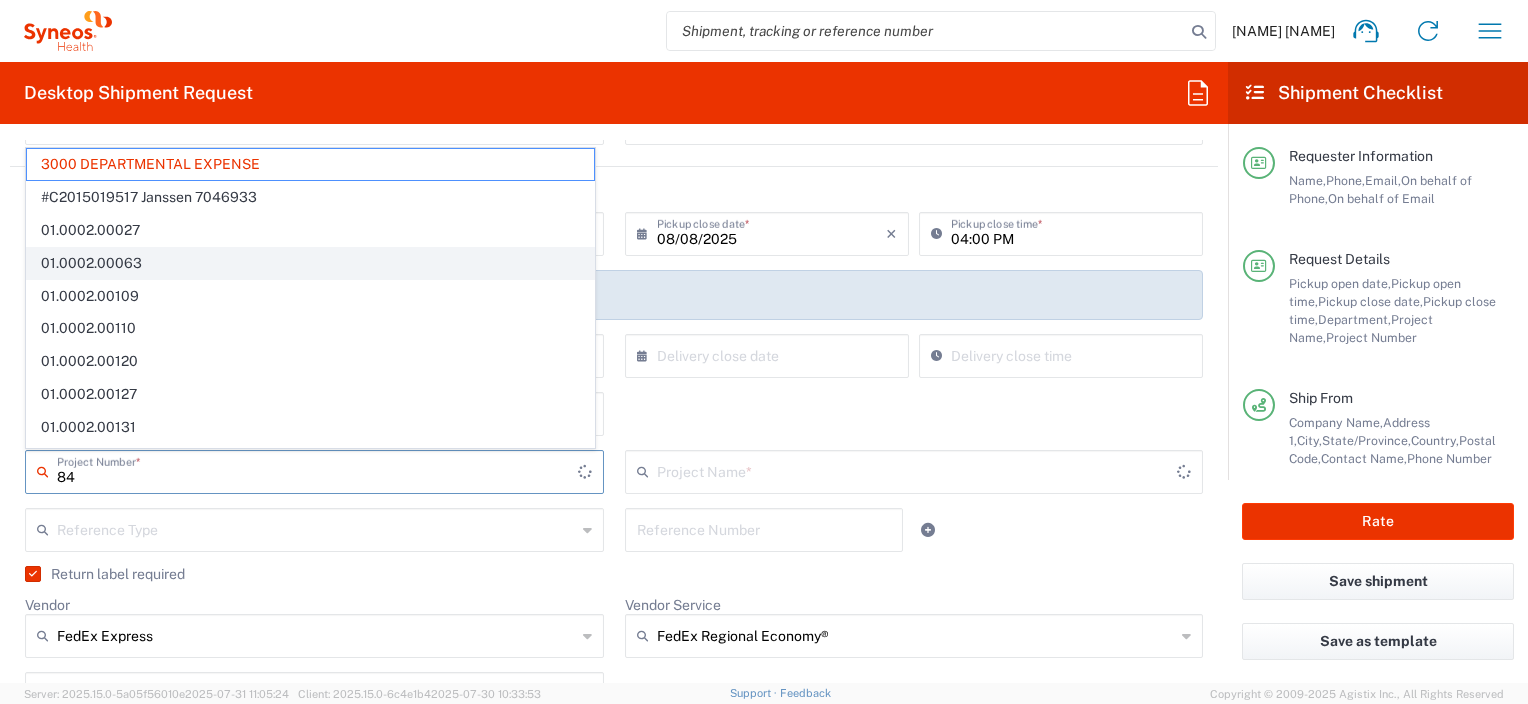 type on "3000 DEPARTMENTAL EXPENSE" 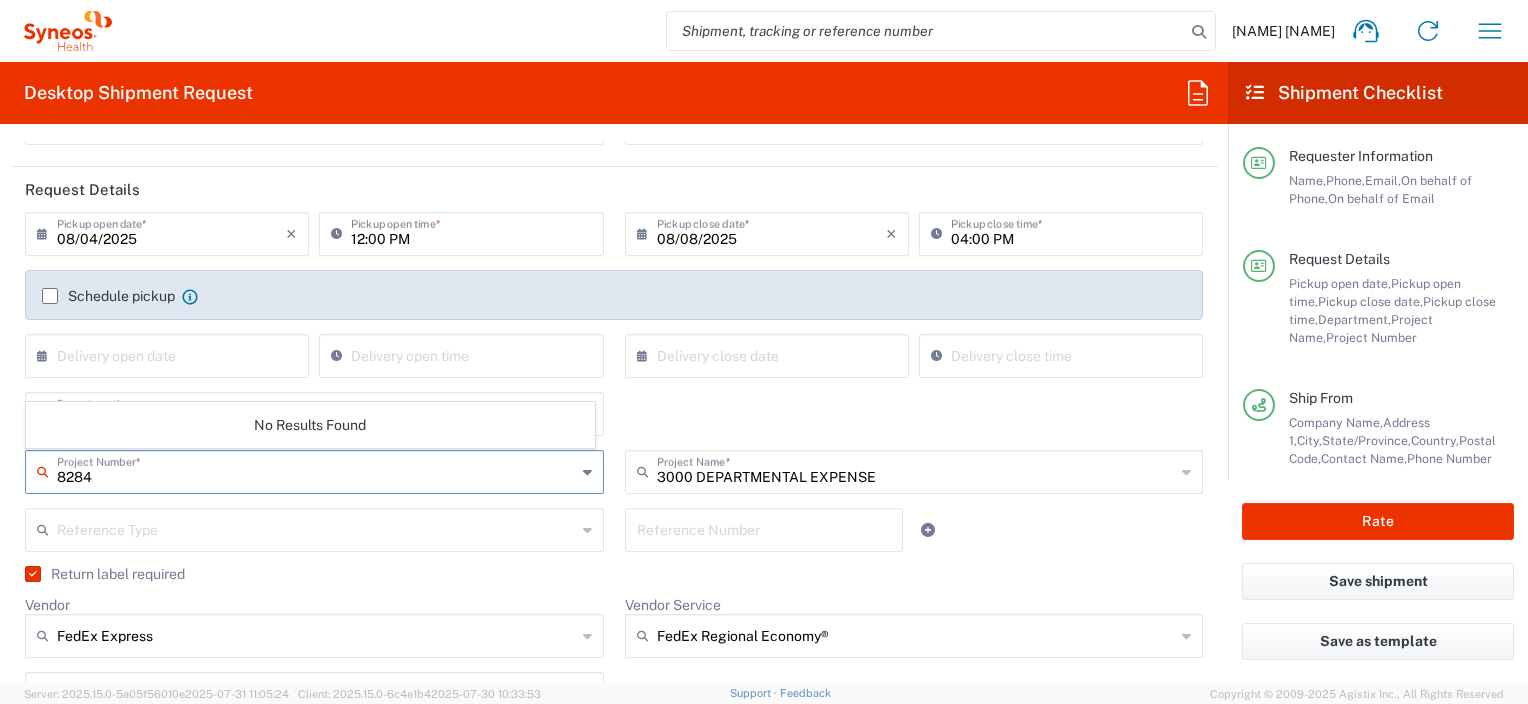 click on "8284" at bounding box center (316, 470) 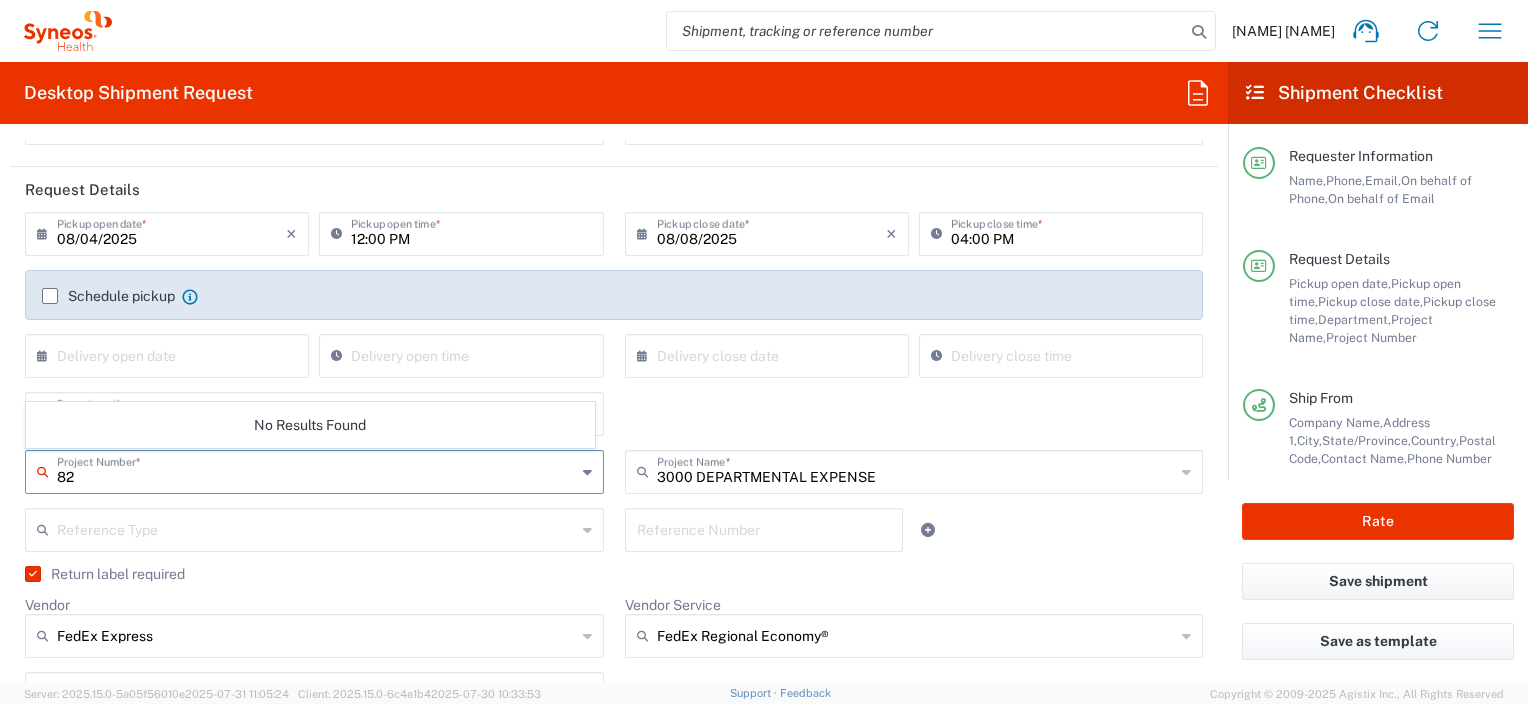 type on "8" 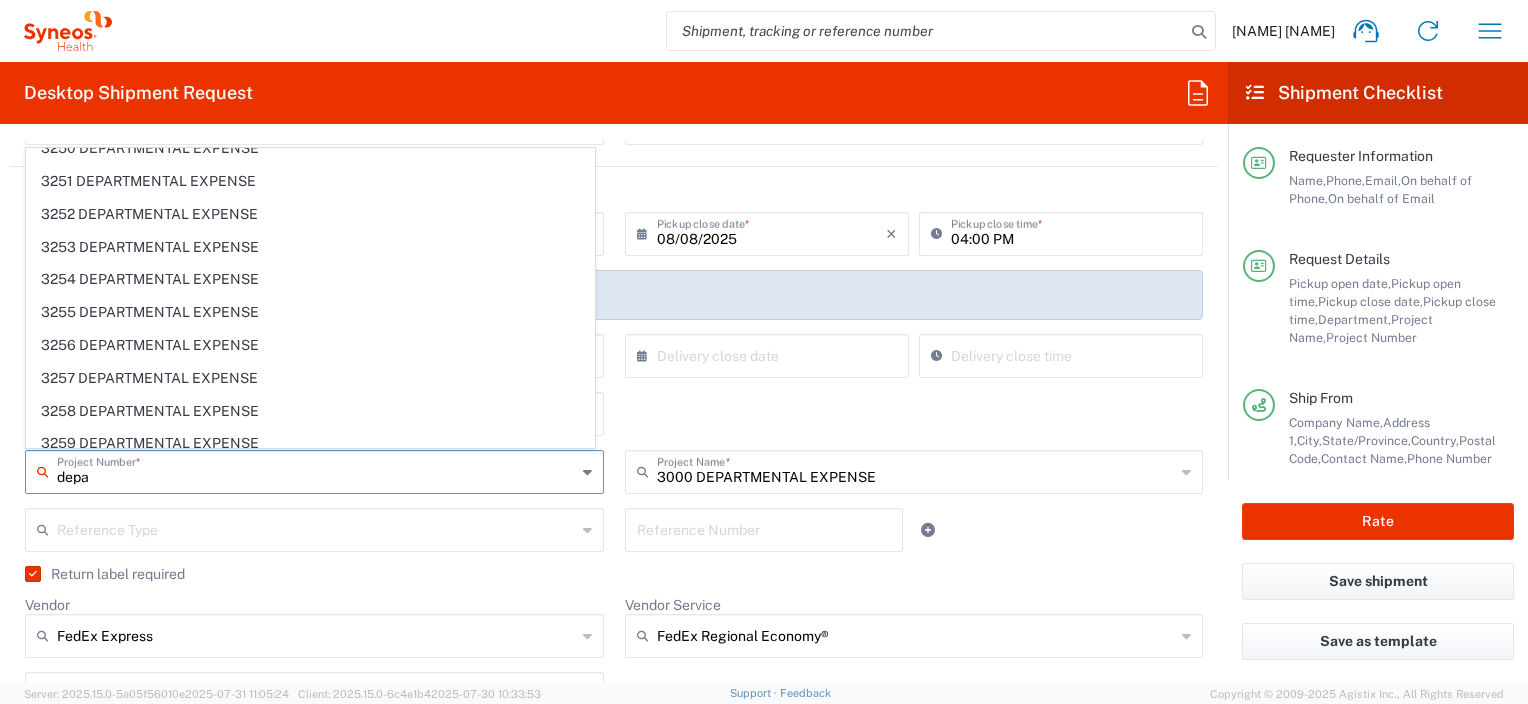 scroll, scrollTop: 2600, scrollLeft: 0, axis: vertical 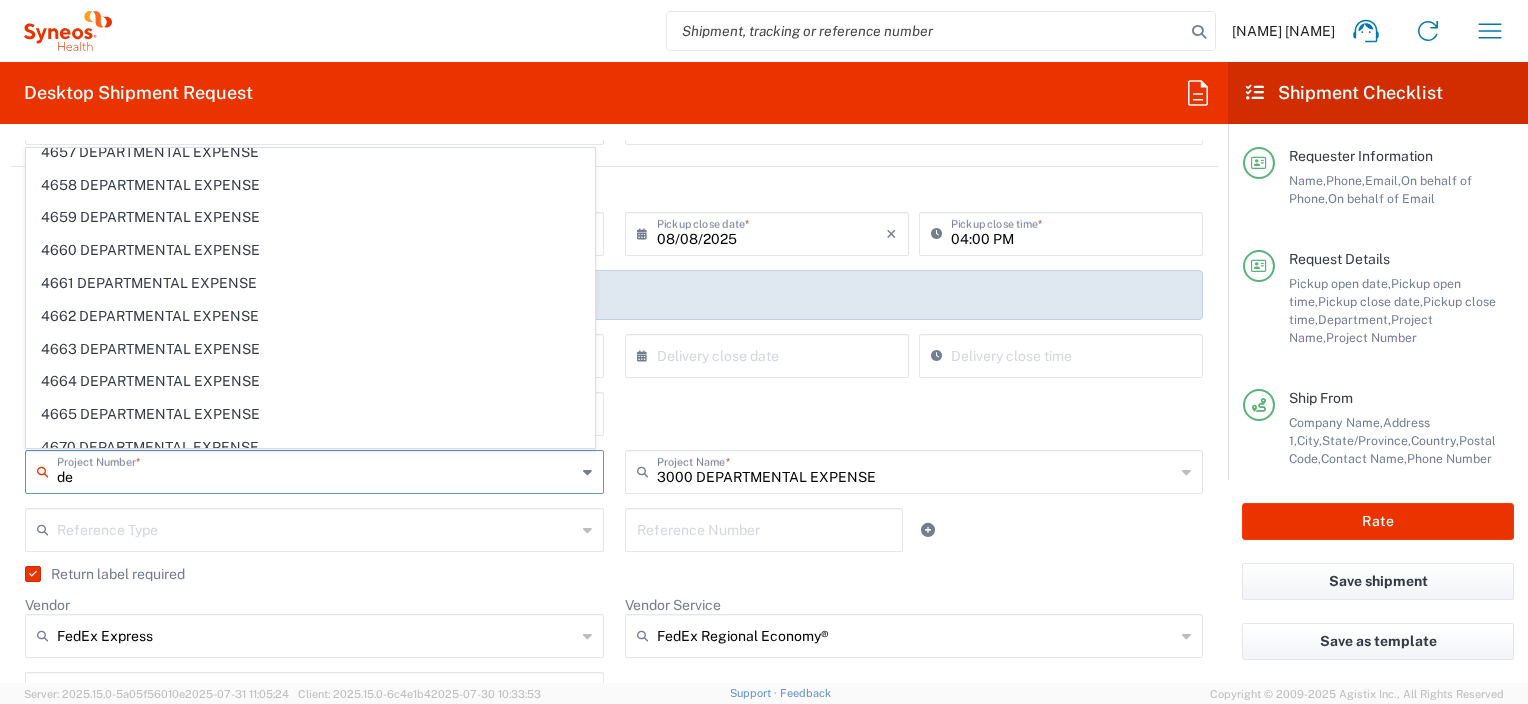 type on "d" 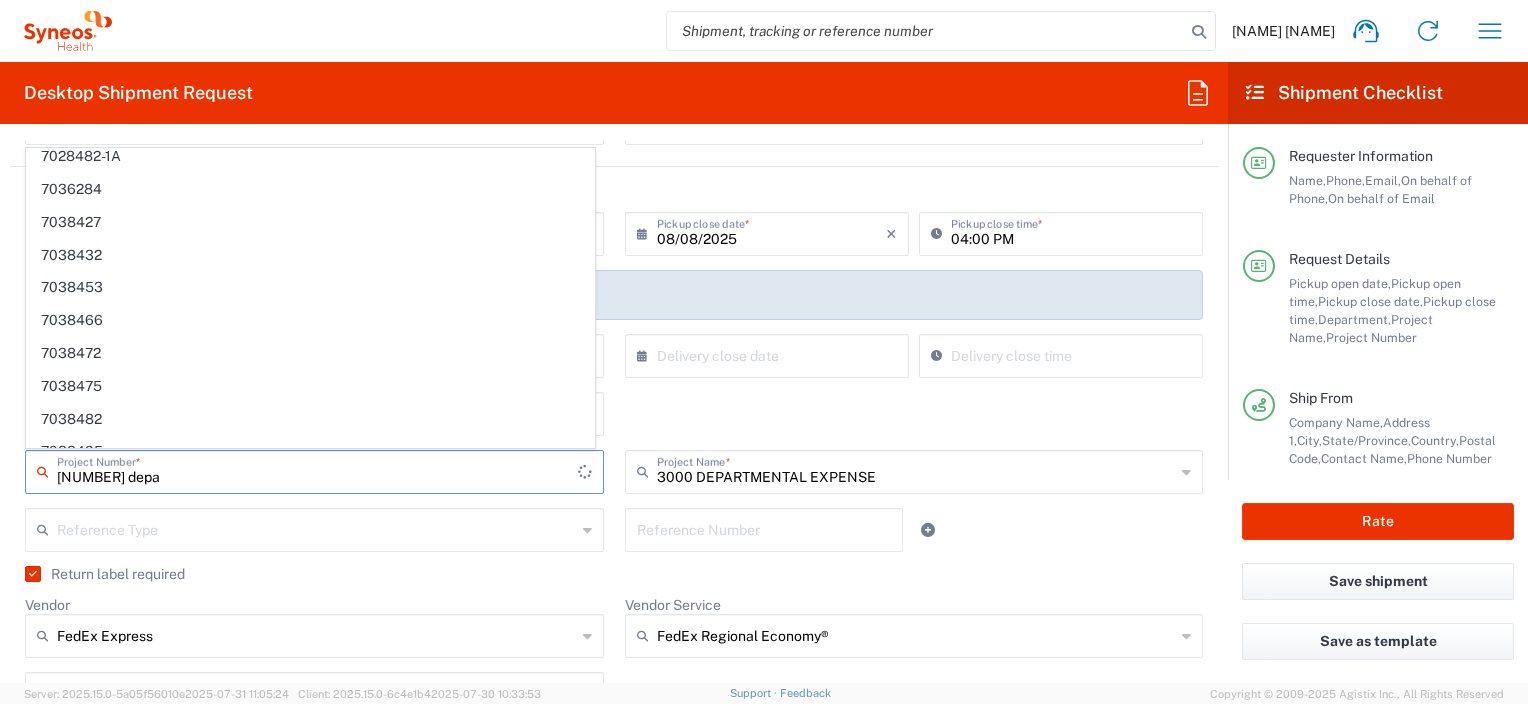 scroll, scrollTop: 0, scrollLeft: 0, axis: both 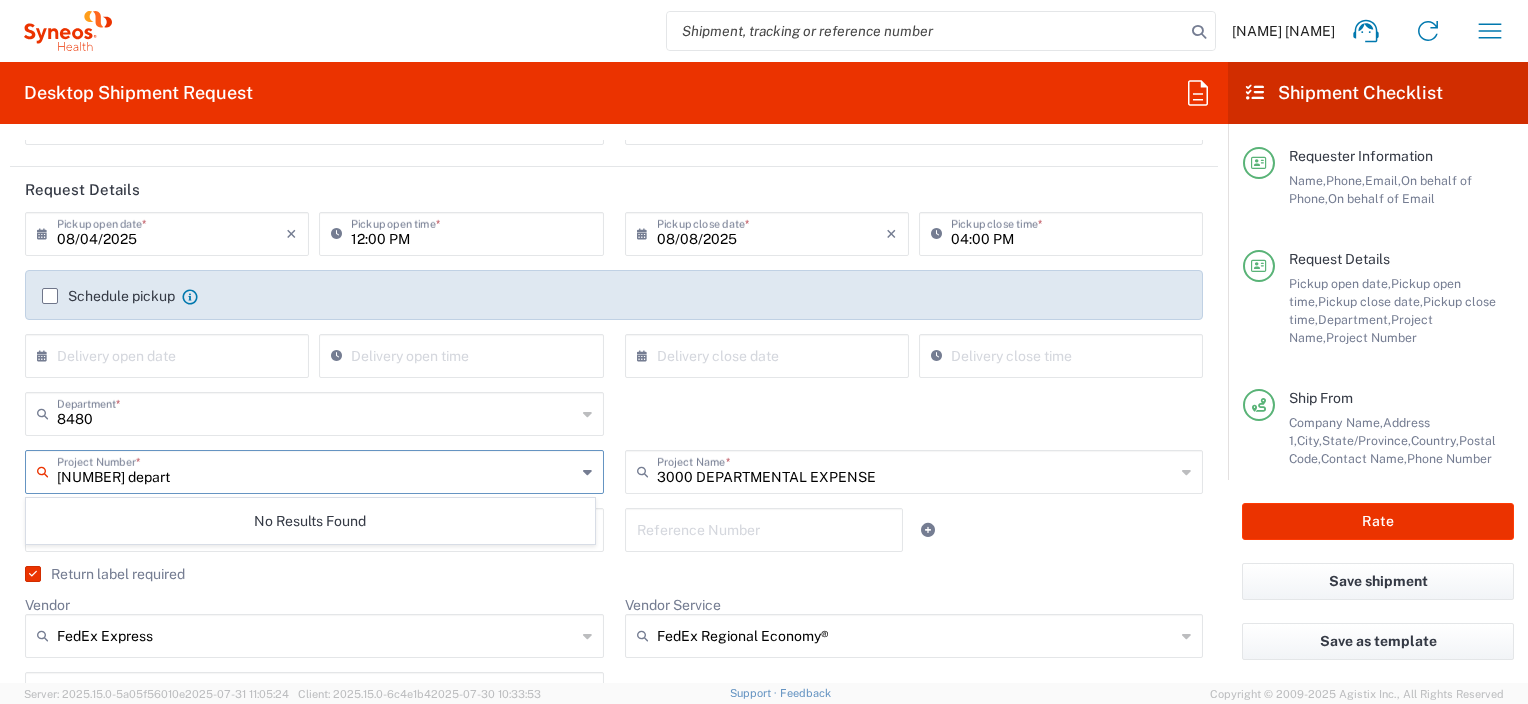 click on "[NUMBER] depart" at bounding box center (316, 470) 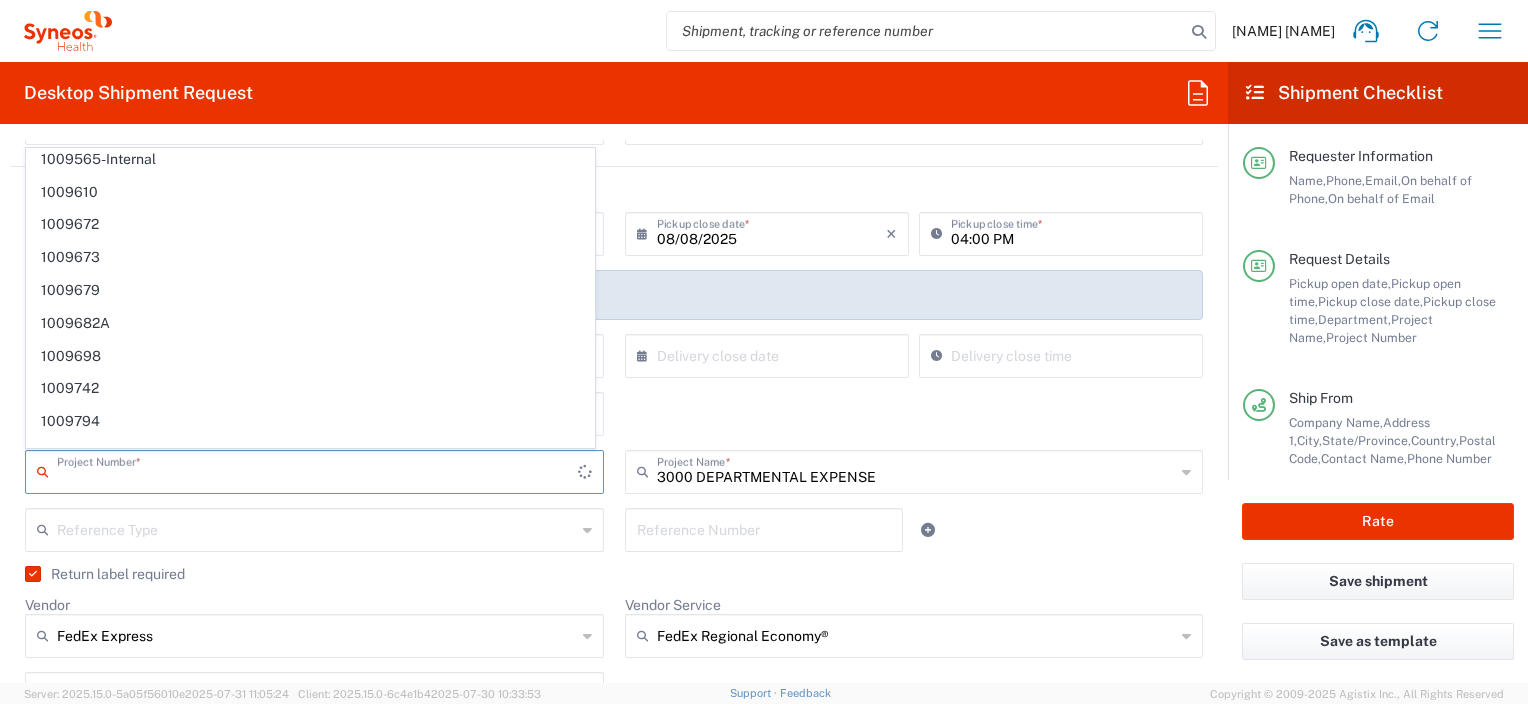 scroll, scrollTop: 9492, scrollLeft: 0, axis: vertical 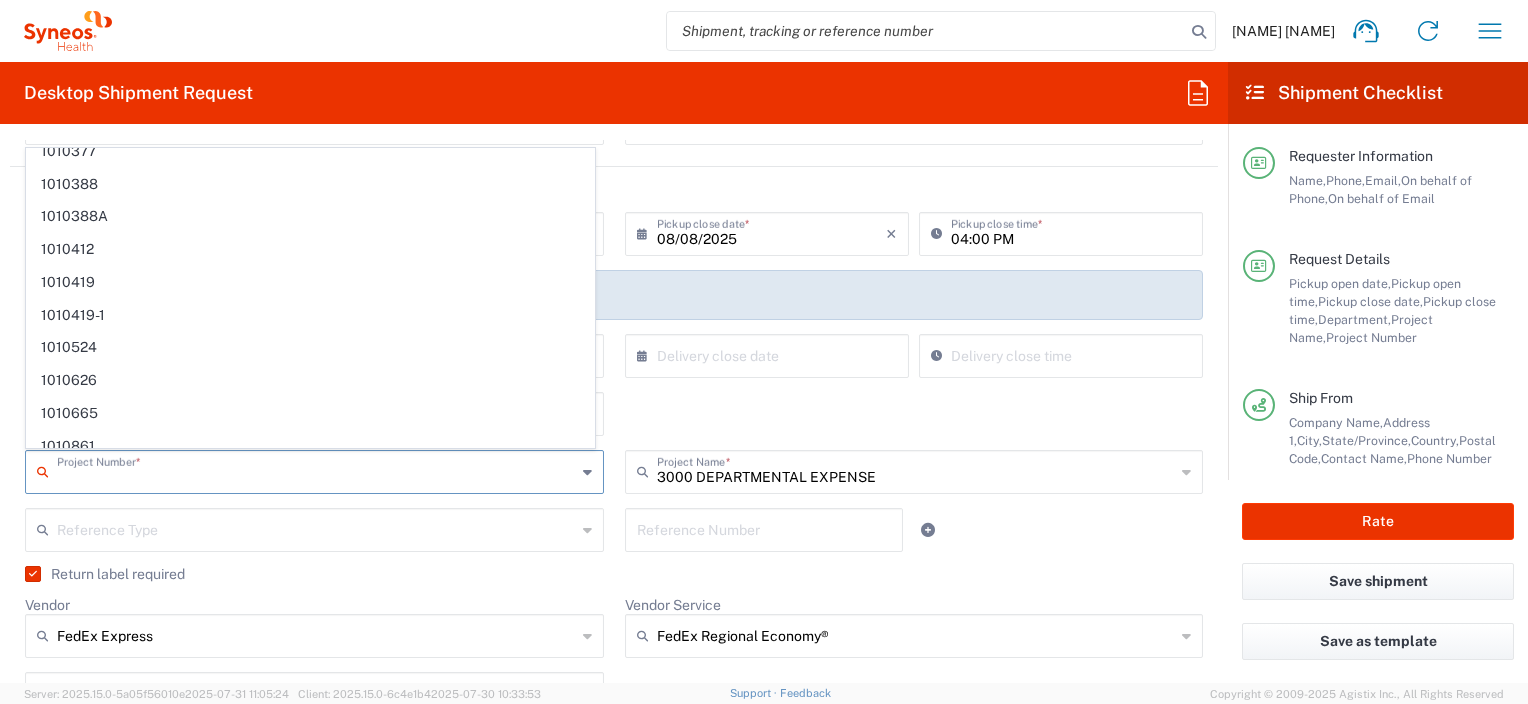 click on "[NUMBER] Department * [NUMBER] [NUMBER] [NUMBER] [NUMBER] [NUMBER] [NUMBER] [NUMBER] [NUMBER] [NUMBER] [NUMBER] [NUMBER] [NUMBER] [NUMBER] [NUMBER] [NUMBER] [NUMBER] [NUMBER] [NUMBER] [NUMBER] [NUMBER] [NUMBER] [NUMBER] [NUMBER] [NUMBER] [NUMBER] [NUMBER] [NUMBER] [NUMBER] [NUMBER] [NUMBER] [NUMBER] [NUMBER] [NUMBER] [NUMBER] [NUMBER] [NUMBER] [NUMBER] [NUMBER] [NUMBER] [NUMBER] [NUMBER] [NUMBER] [NUMBER] [NUMBER] [NUMBER]" 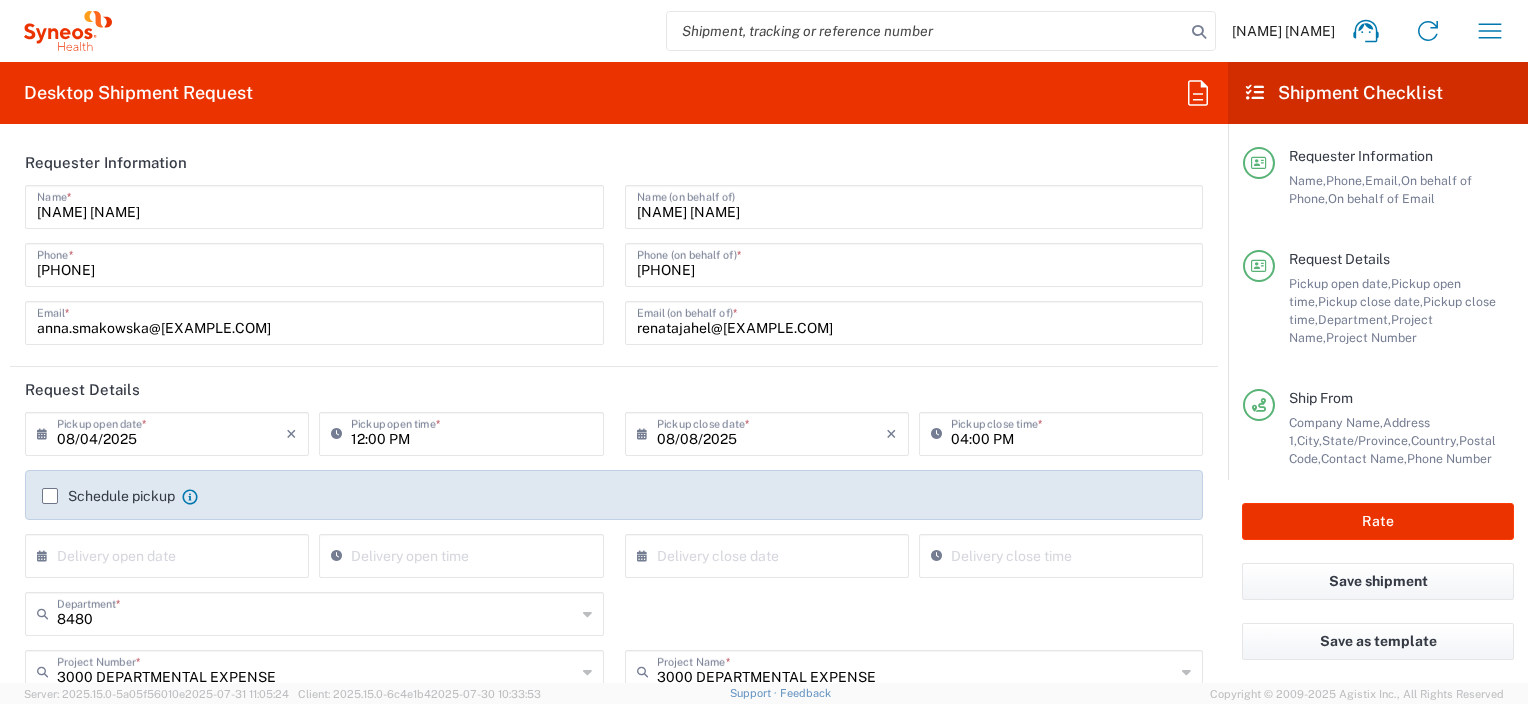 scroll, scrollTop: 200, scrollLeft: 0, axis: vertical 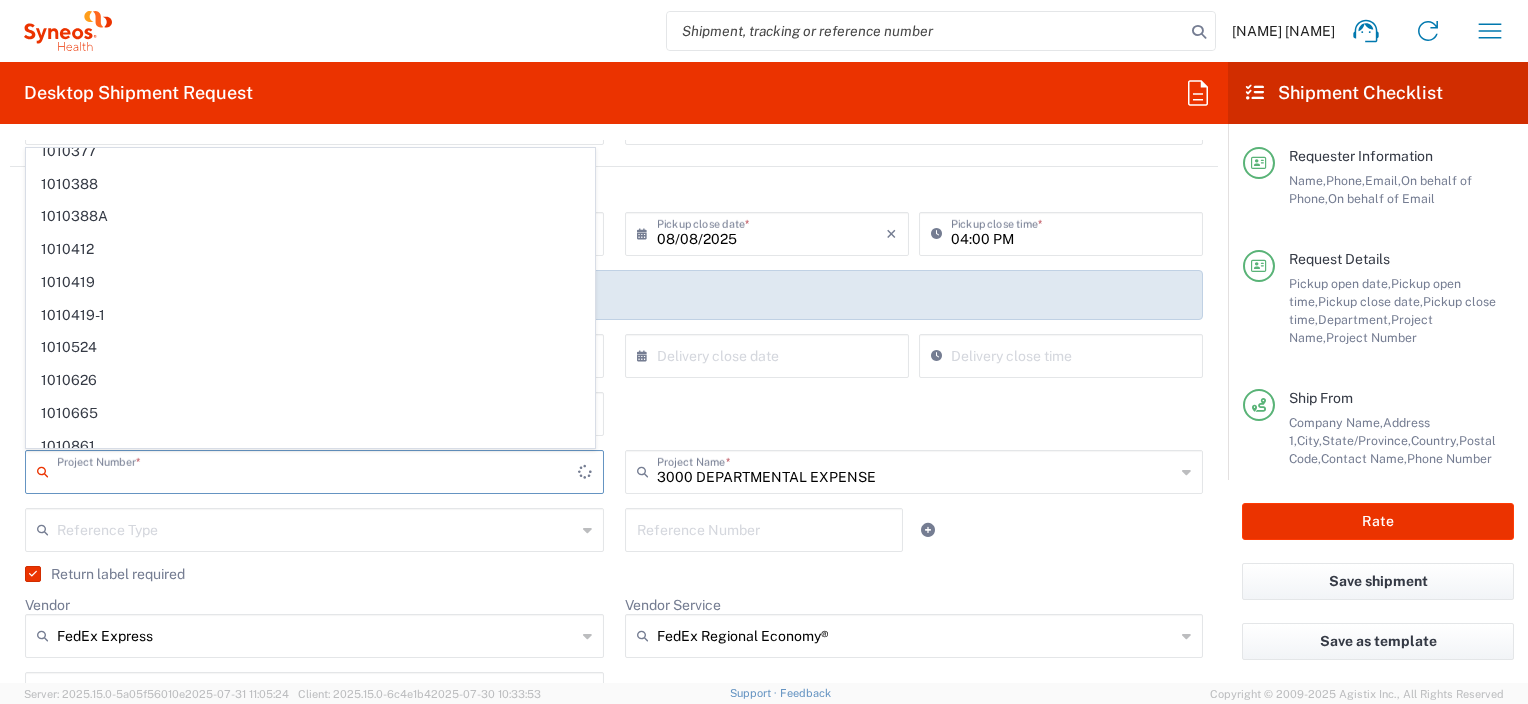 click at bounding box center (317, 470) 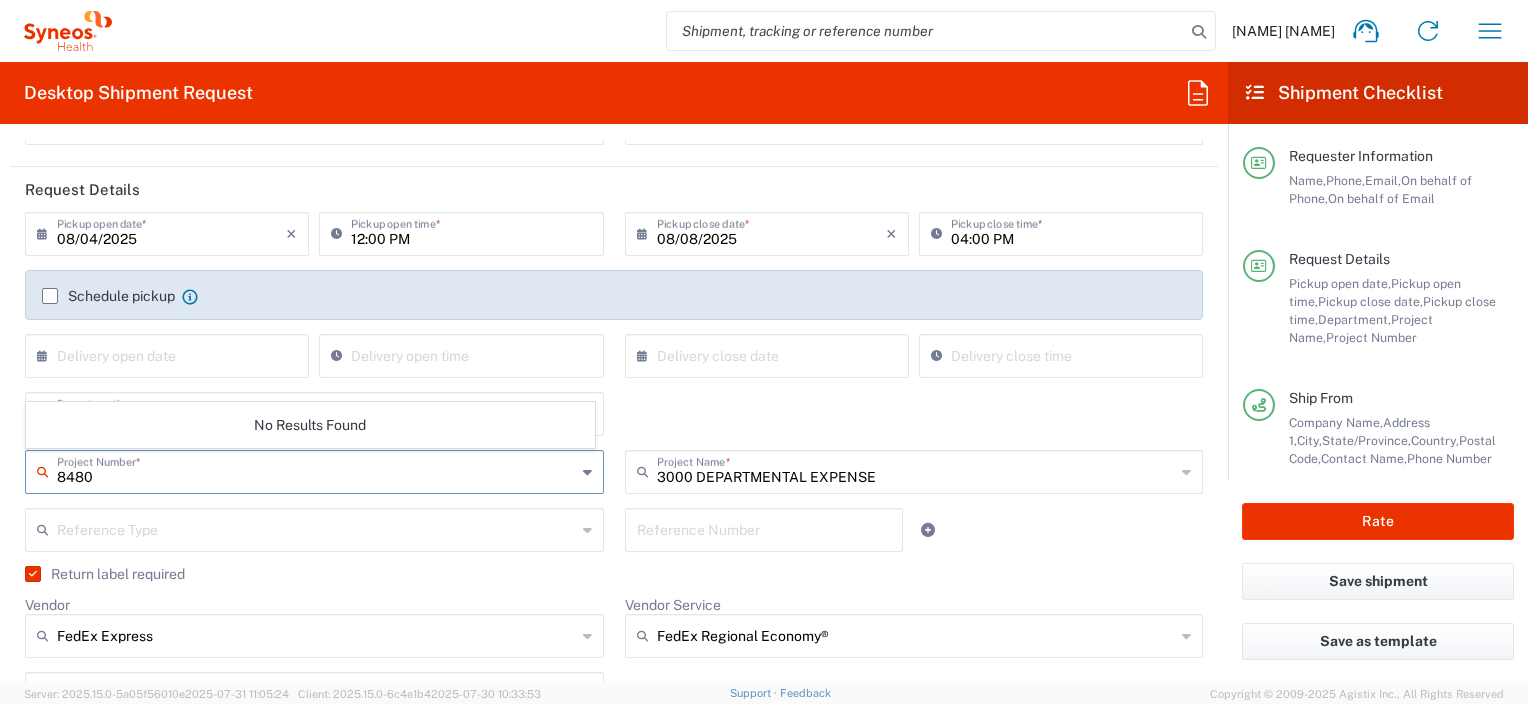 type on "8480" 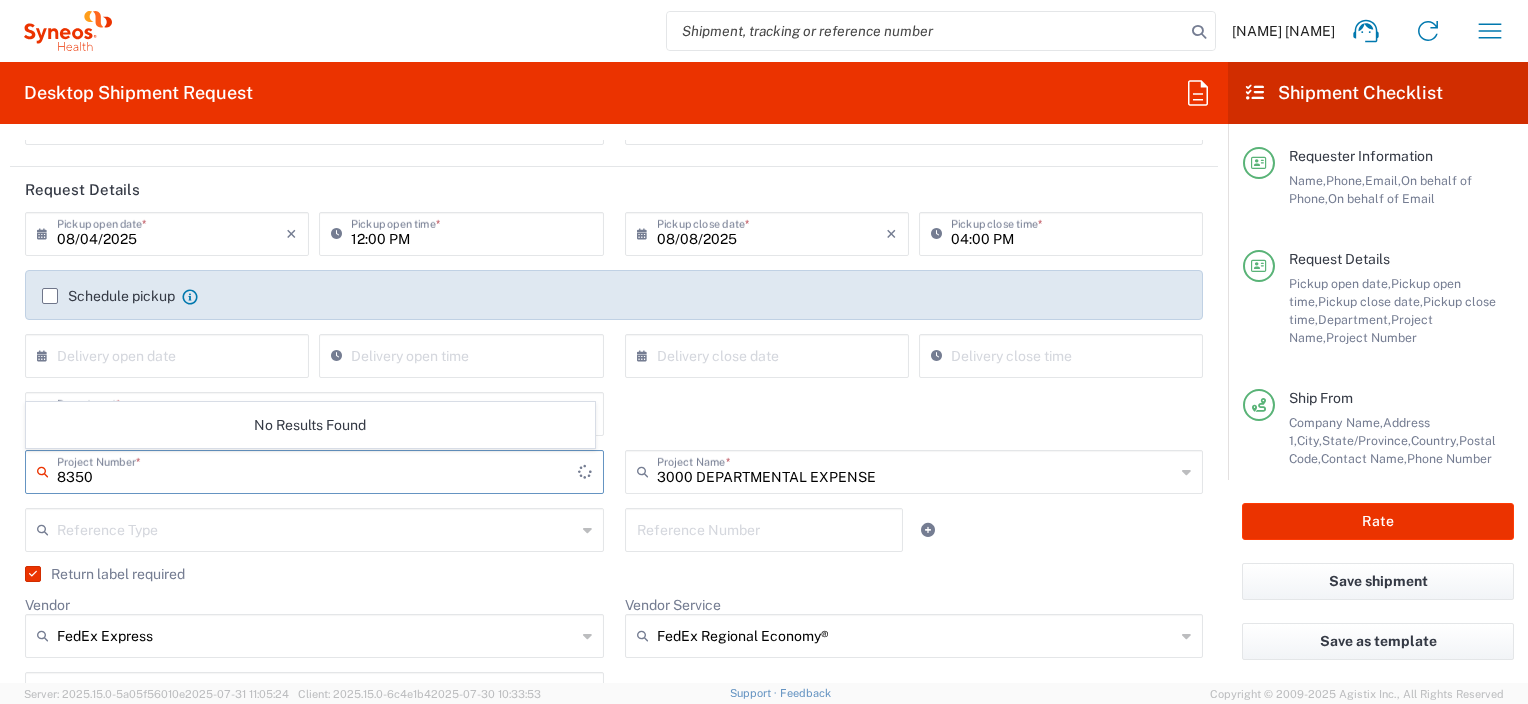 type on "8350" 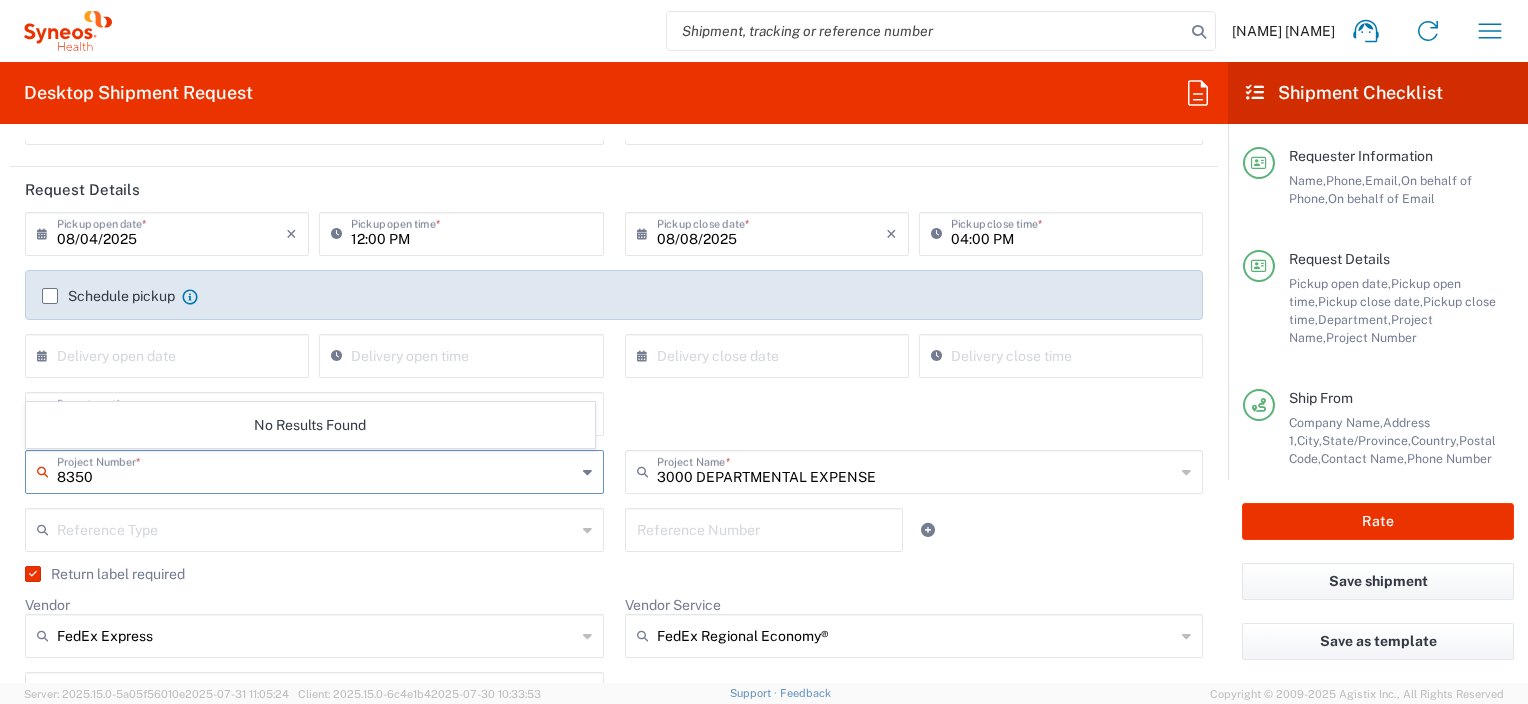 click on "8350" at bounding box center [316, 470] 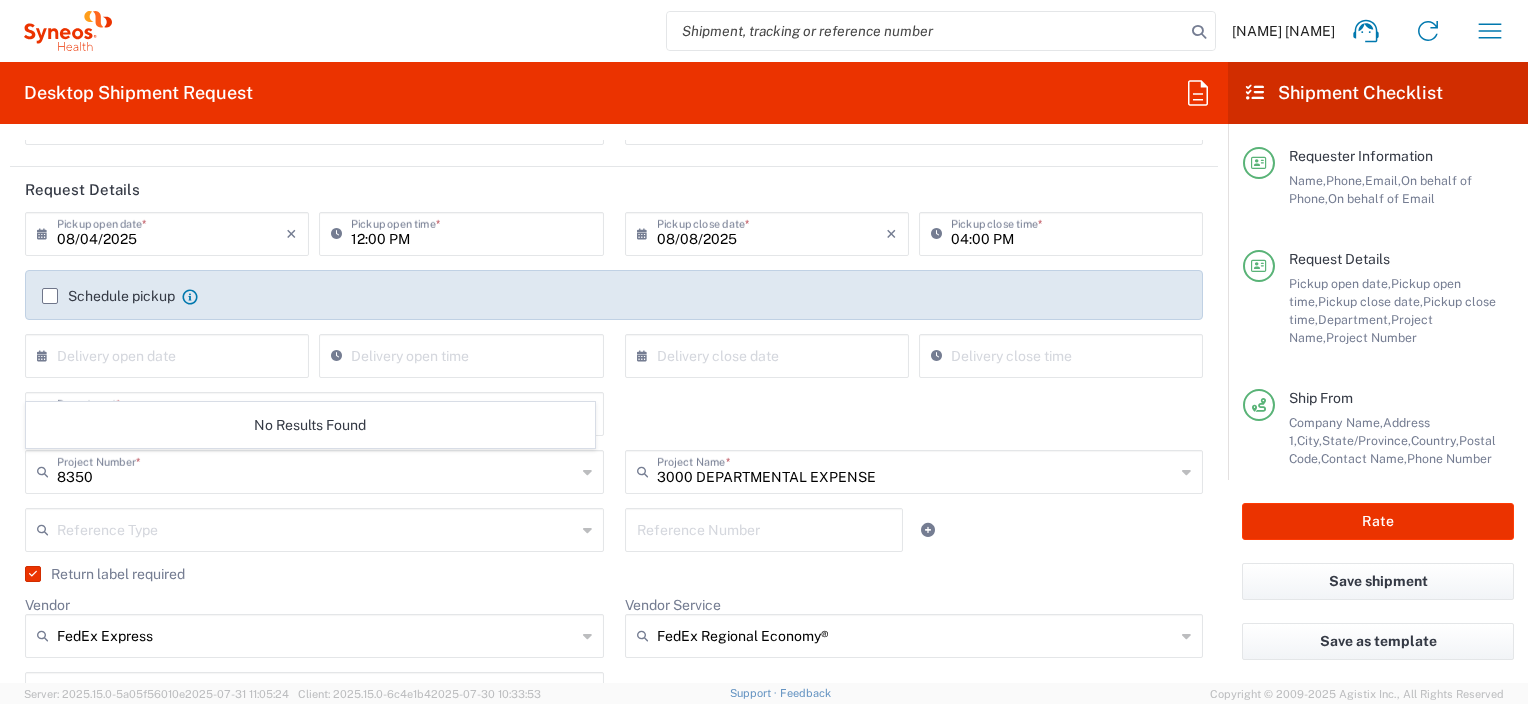 click on "[NUMBER] Department * [NUMBER] [NUMBER] [NUMBER] [NUMBER] [NUMBER] [NUMBER] [NUMBER] [NUMBER] [NUMBER] [NUMBER] [NUMBER] [NUMBER] [NUMBER] [NUMBER] [NUMBER] [NUMBER] [NUMBER] [NUMBER] [NUMBER] [NUMBER] [NUMBER] [NUMBER] [NUMBER] [NUMBER] [NUMBER] [NUMBER] [NUMBER] [NUMBER] [NUMBER] [NUMBER] [NUMBER] [NUMBER] [NUMBER] [NUMBER] [NUMBER] [NUMBER] [NUMBER] [NUMBER] [NUMBER] [NUMBER] [NUMBER] [NUMBER] [NUMBER] [NUMBER] [NUMBER]" 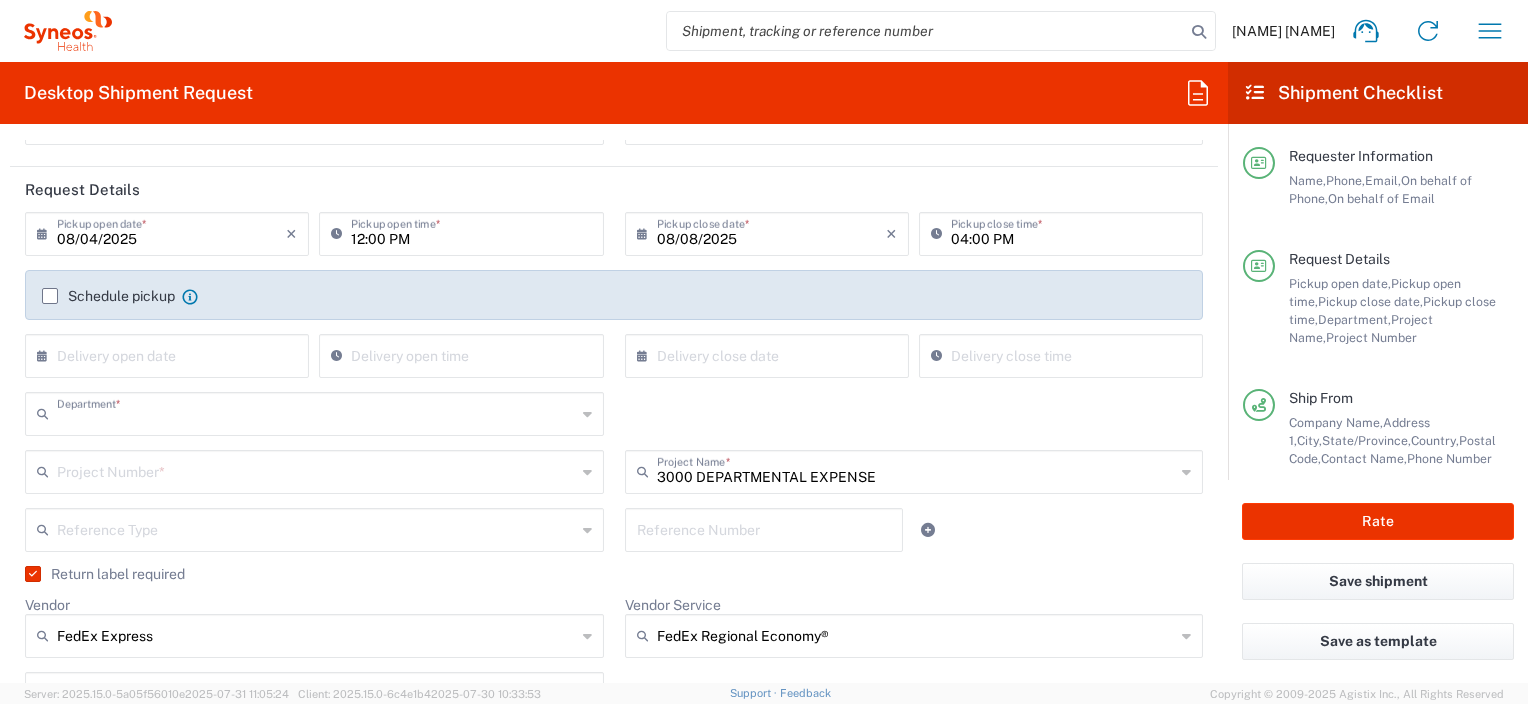 click at bounding box center (316, 412) 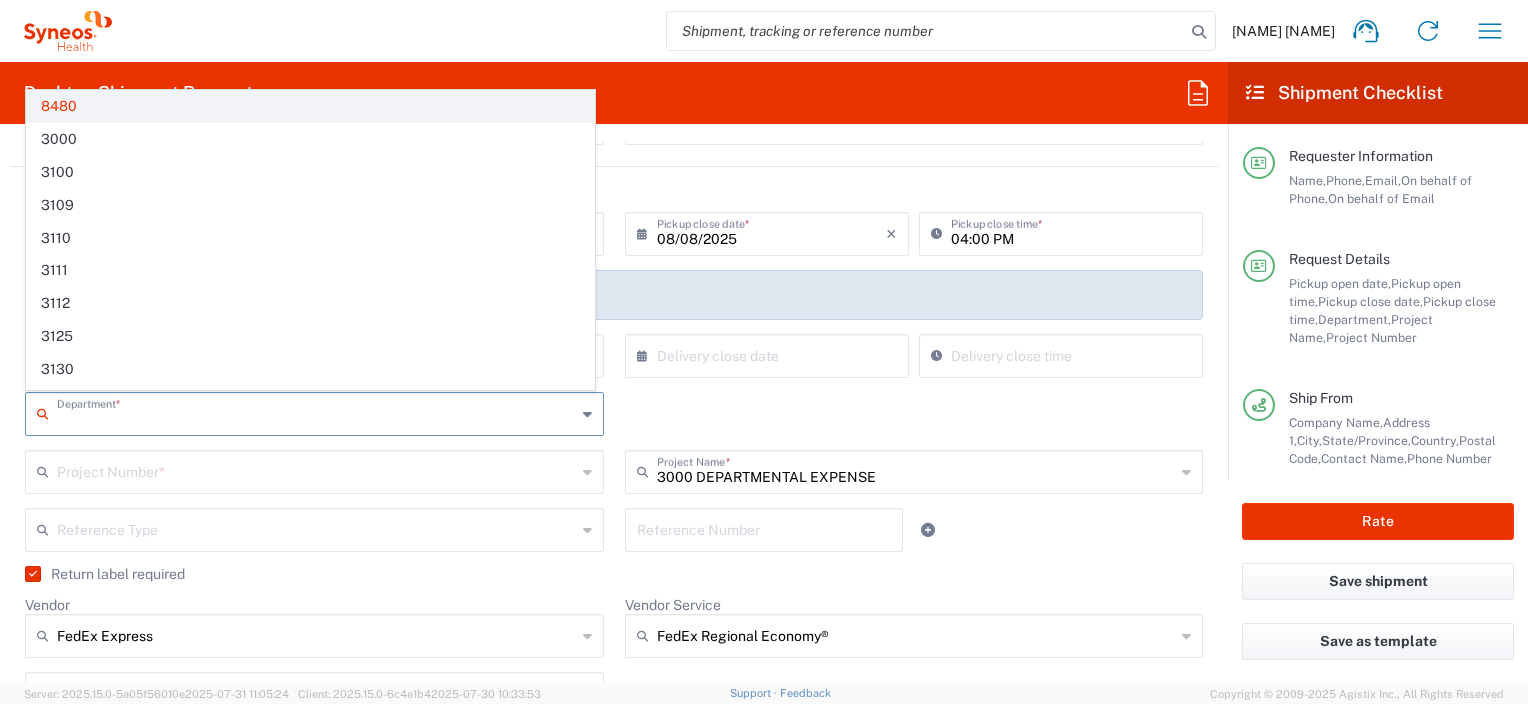 click on "8480" 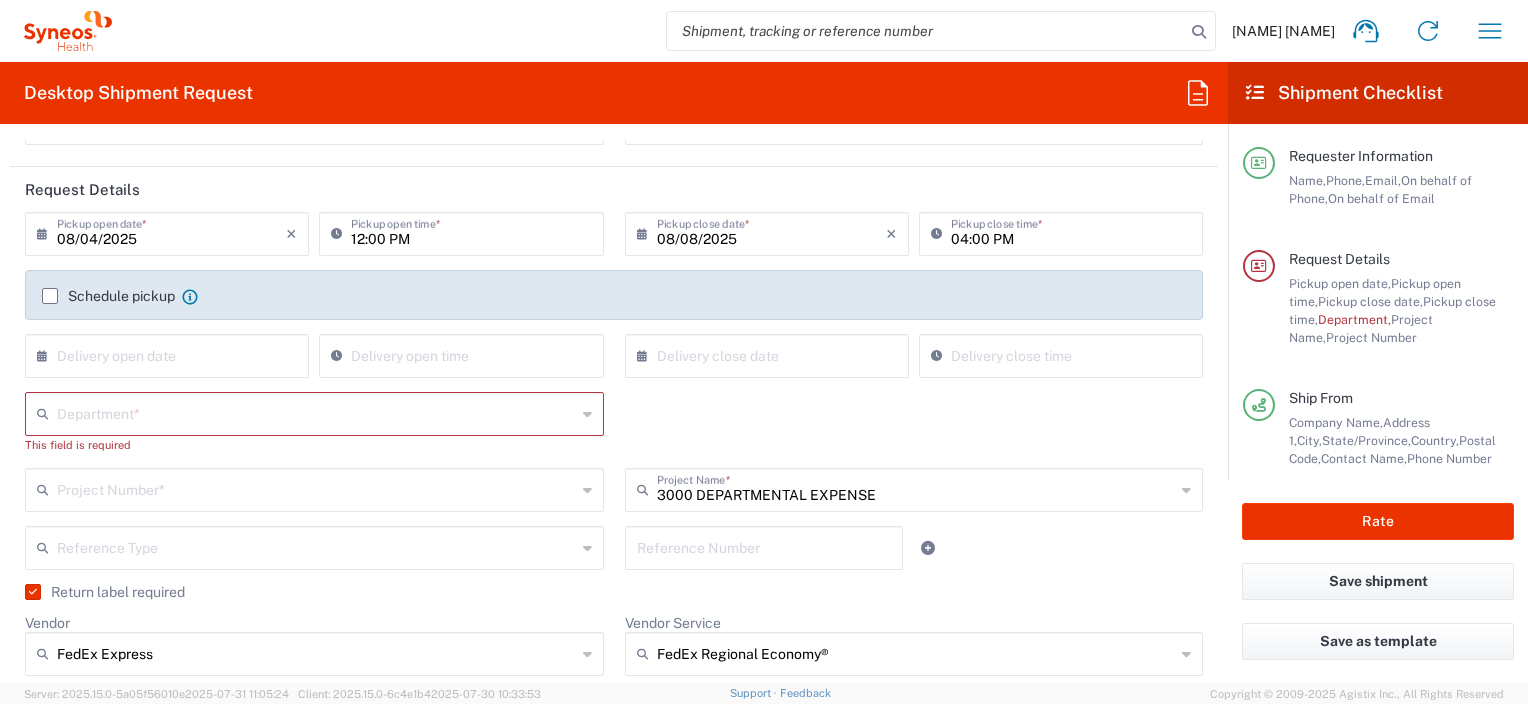 click at bounding box center [316, 412] 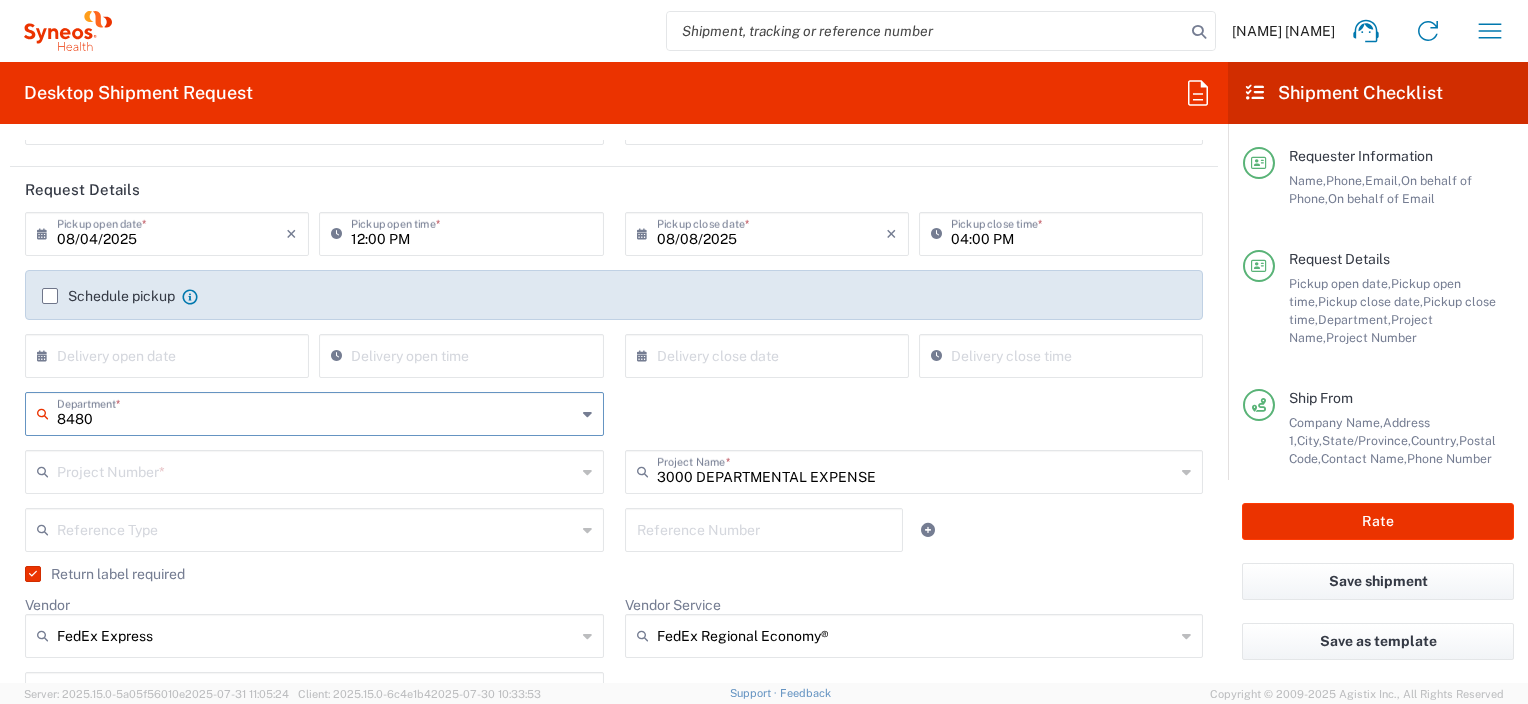 click on "8480" at bounding box center [316, 412] 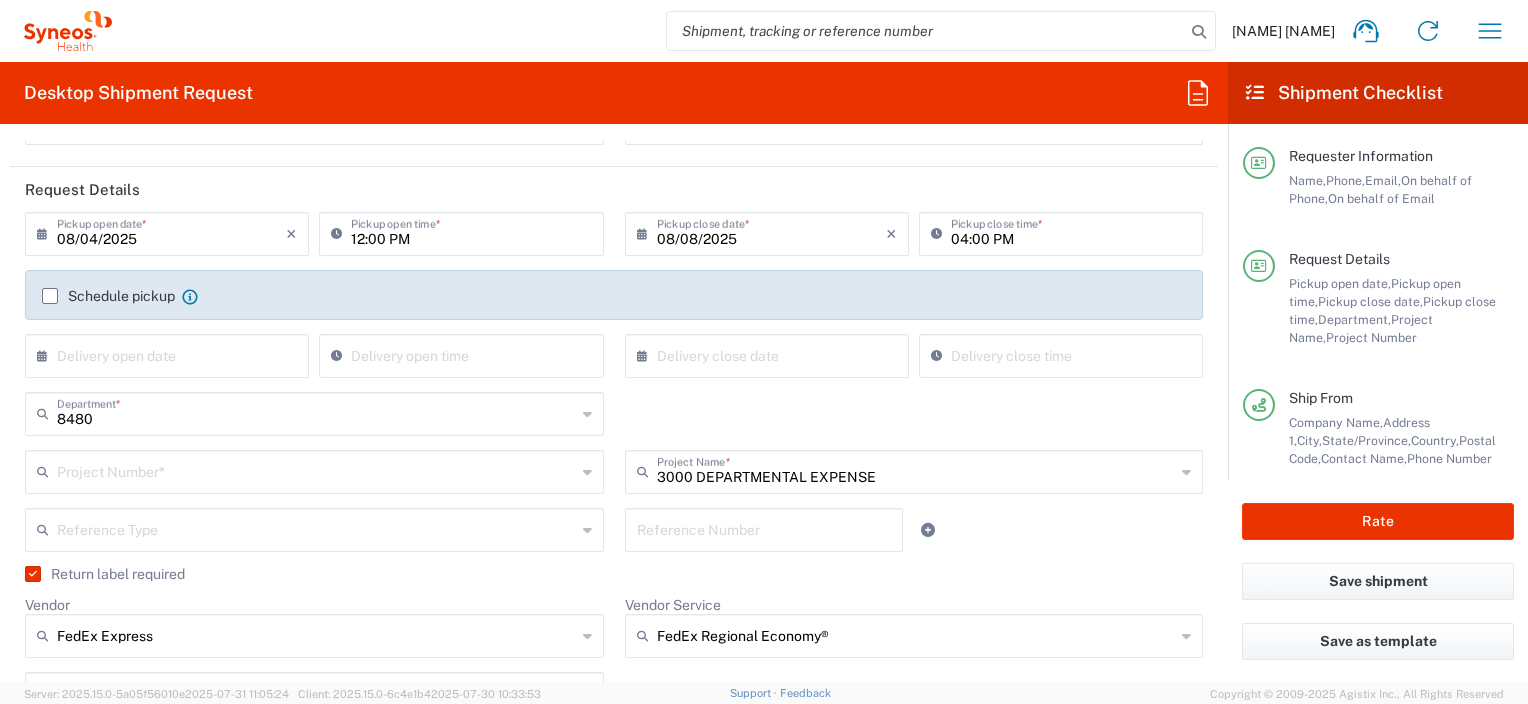 click on "[NUMBER] Department * [NUMBER]" 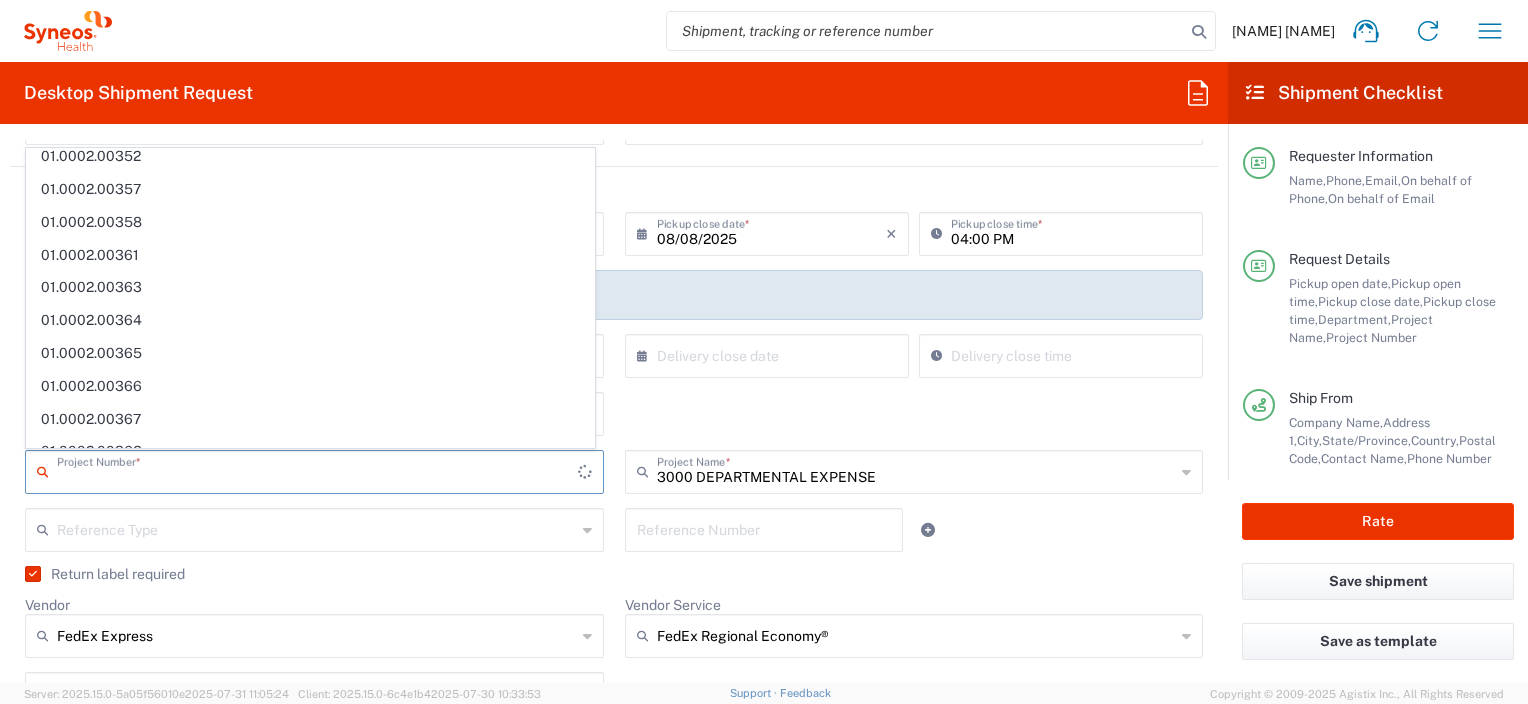 scroll, scrollTop: 1652, scrollLeft: 0, axis: vertical 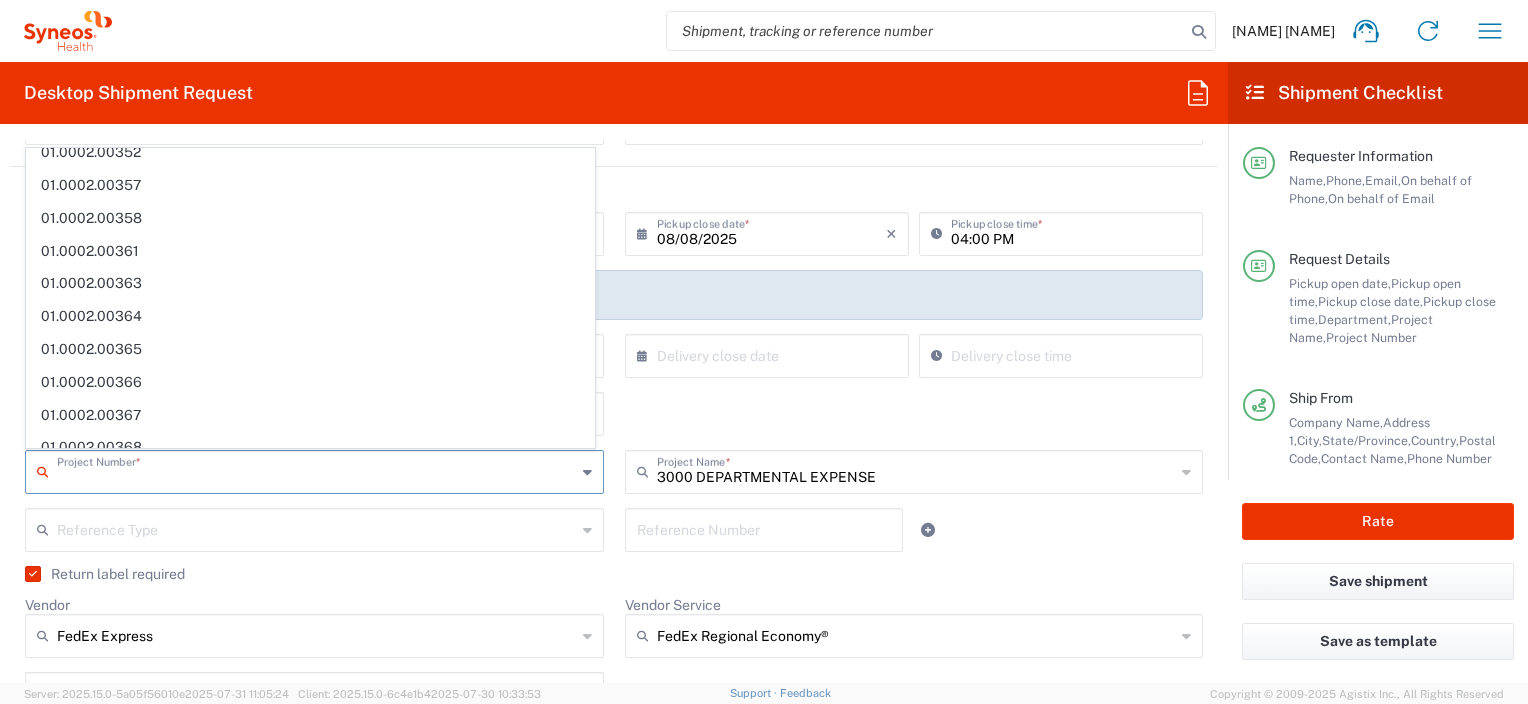 click on "[NUMBER] Department * [NUMBER]" 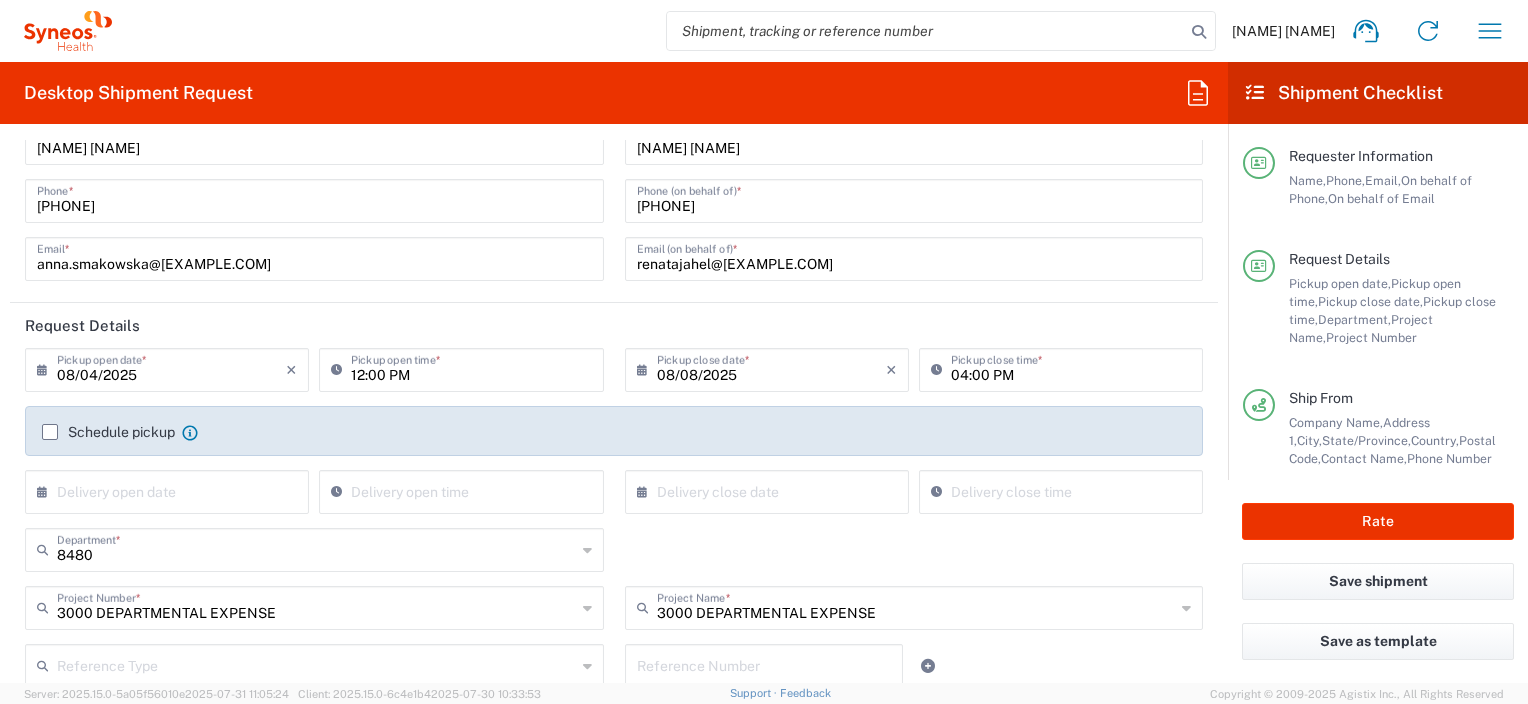 scroll, scrollTop: 0, scrollLeft: 0, axis: both 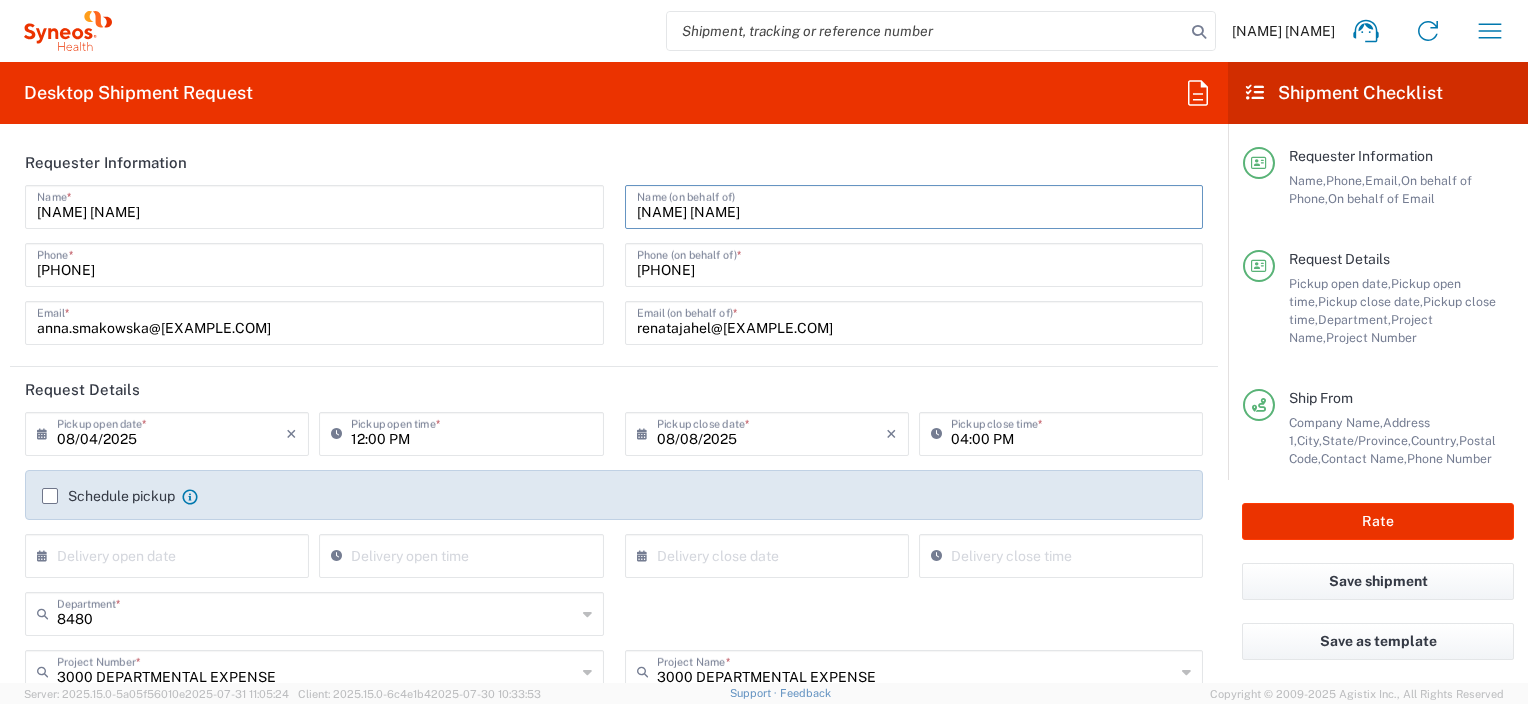 drag, startPoint x: 789, startPoint y: 212, endPoint x: 646, endPoint y: 213, distance: 143.0035 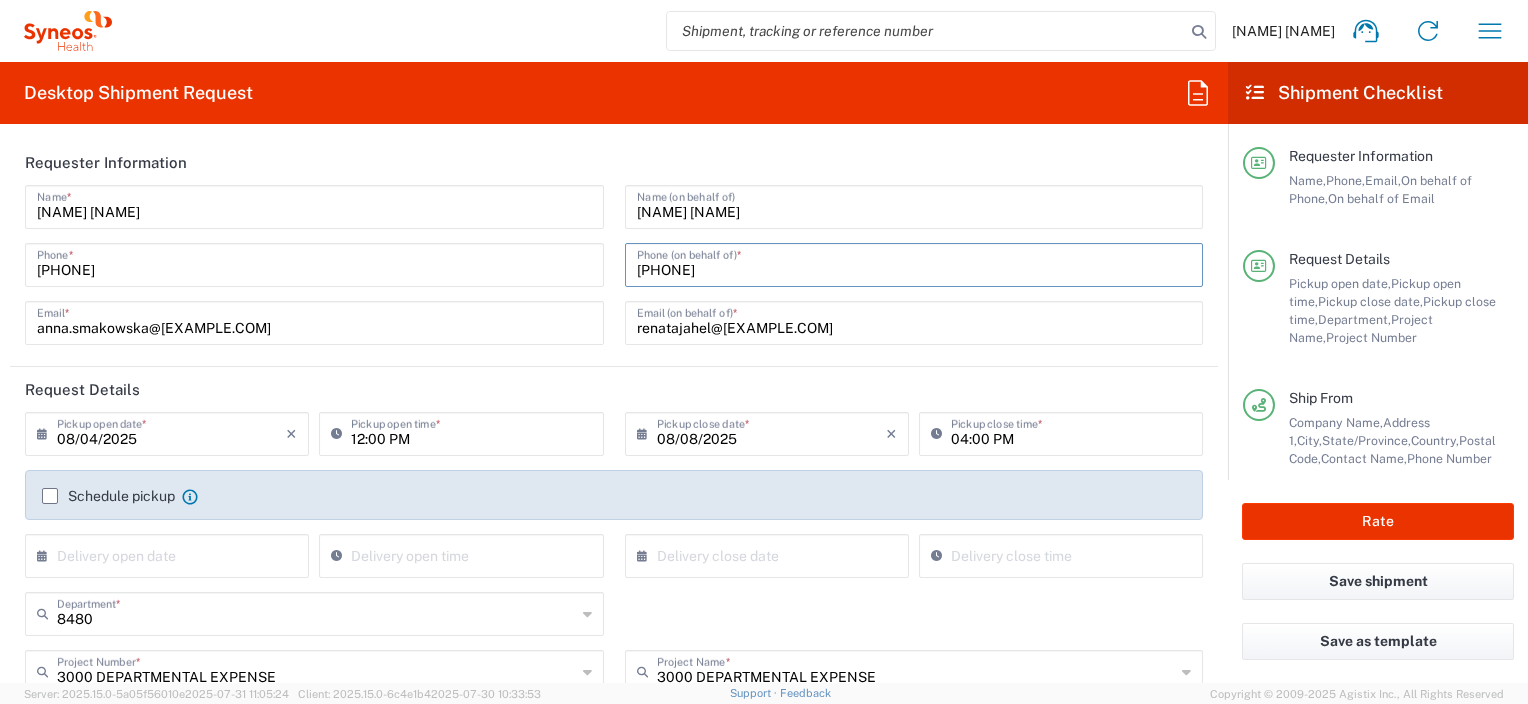 click on "[PHONE]" at bounding box center (914, 263) 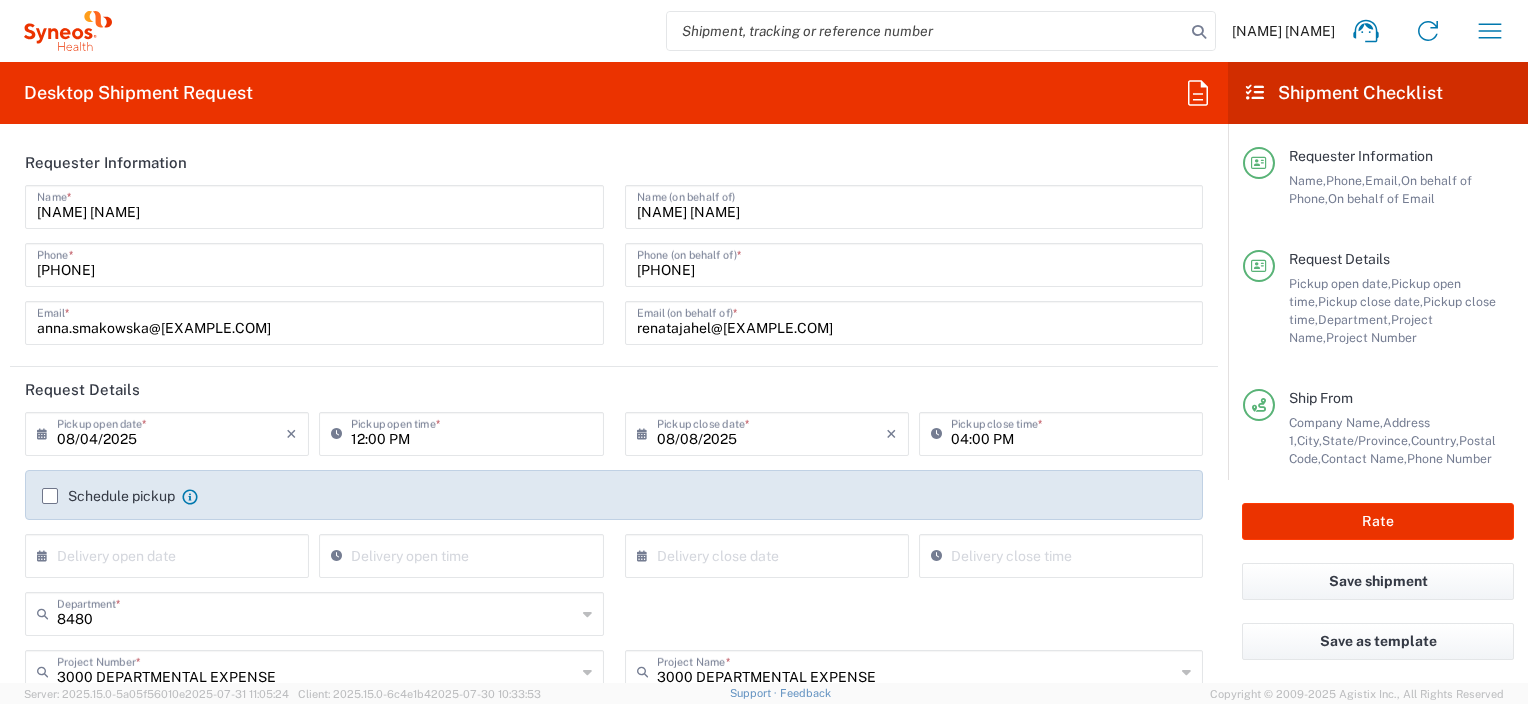 click on "renatajahel@[EXAMPLE.COM]" at bounding box center (914, 321) 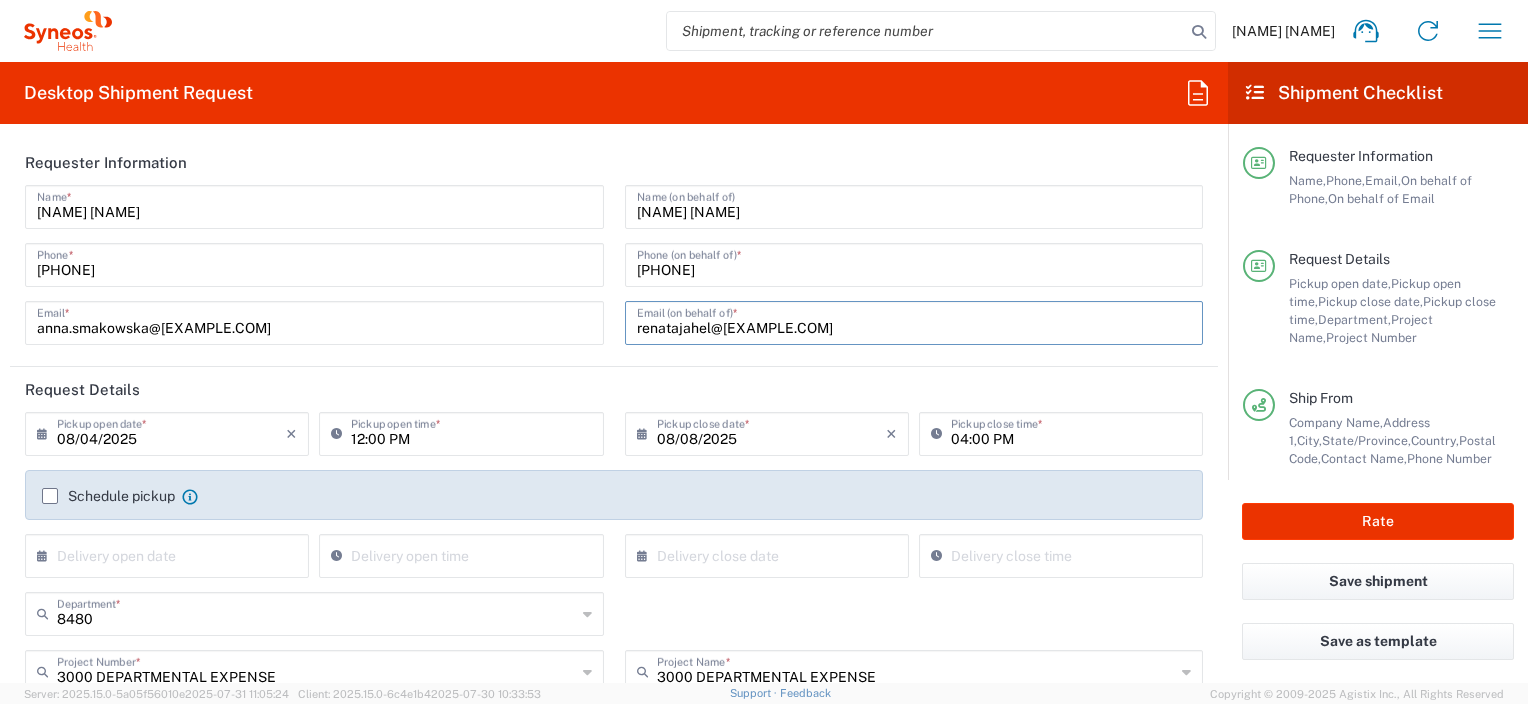 click on "renatajahel@[EXAMPLE.COM]" at bounding box center [914, 321] 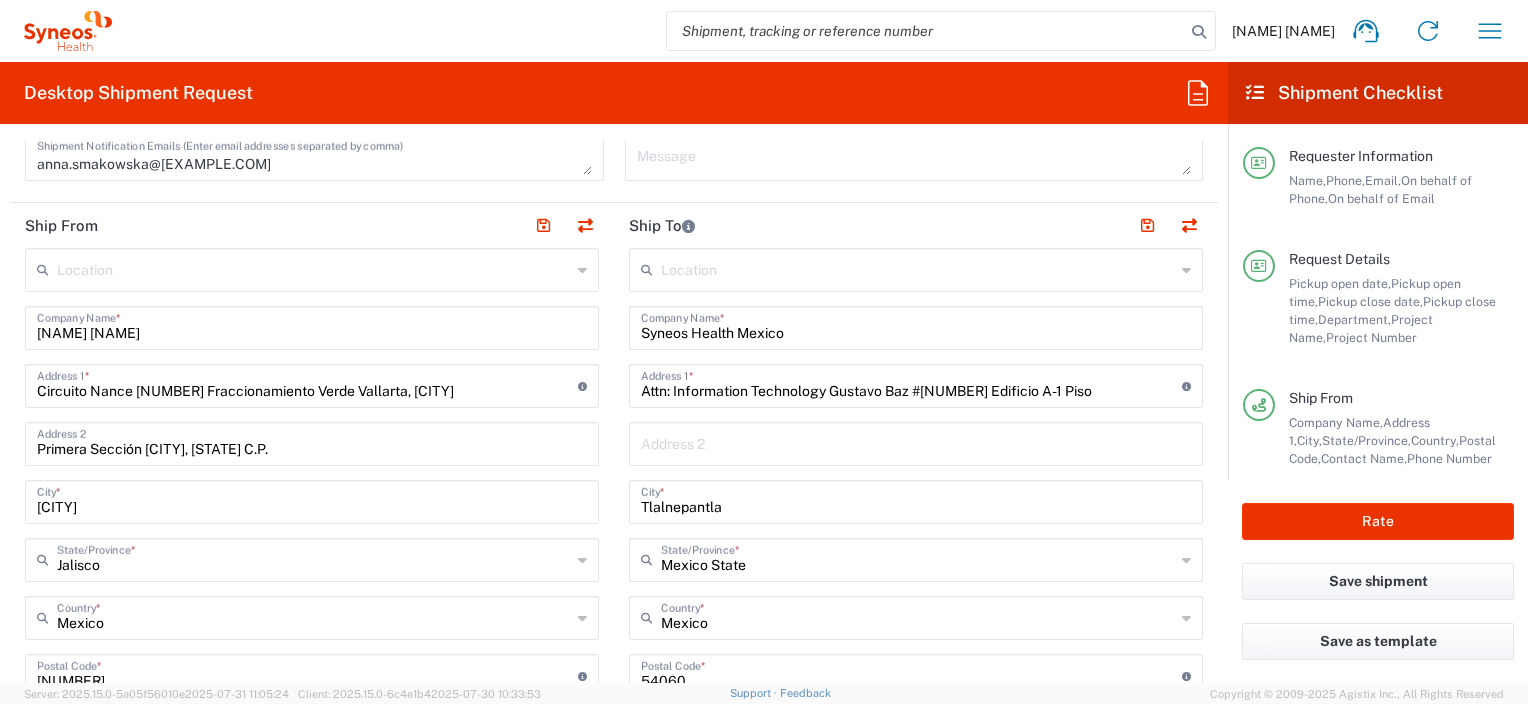 scroll, scrollTop: 800, scrollLeft: 0, axis: vertical 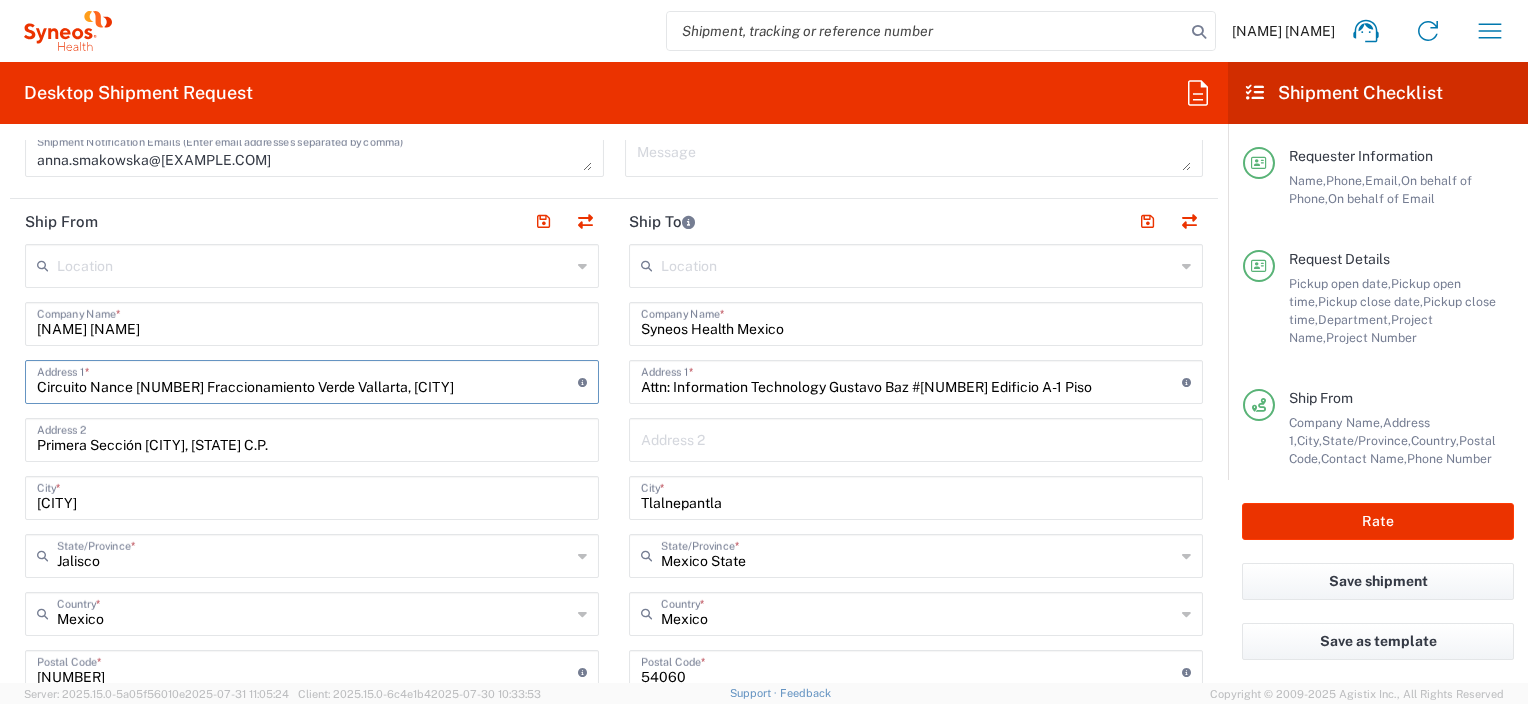 drag, startPoint x: 38, startPoint y: 384, endPoint x: 324, endPoint y: 458, distance: 295.41833 